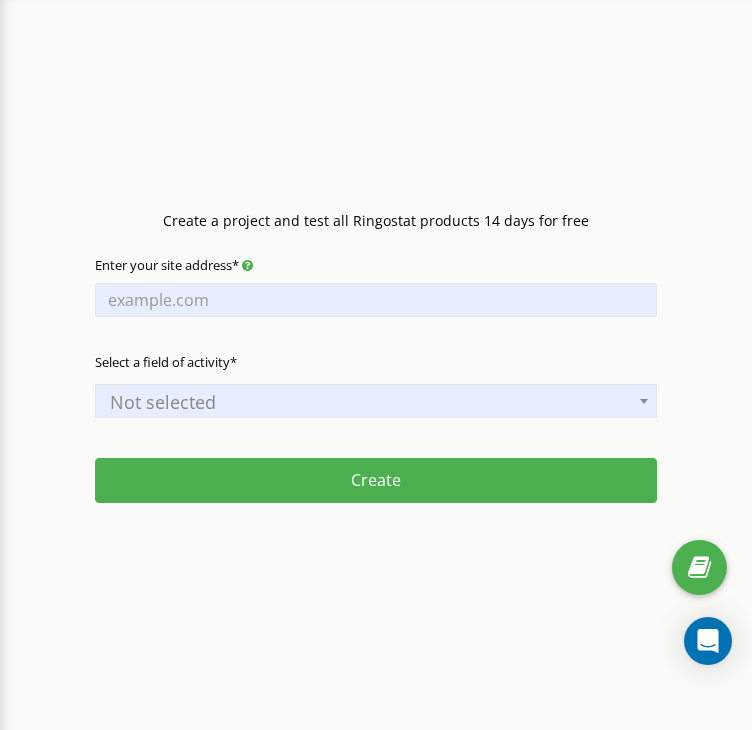 scroll, scrollTop: 0, scrollLeft: 0, axis: both 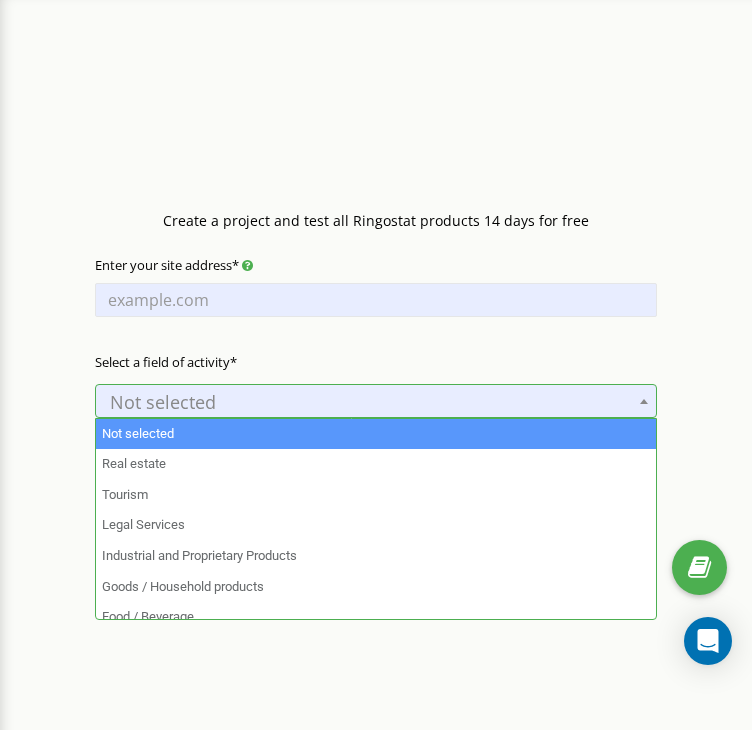 click on "Not selected" at bounding box center [376, 402] 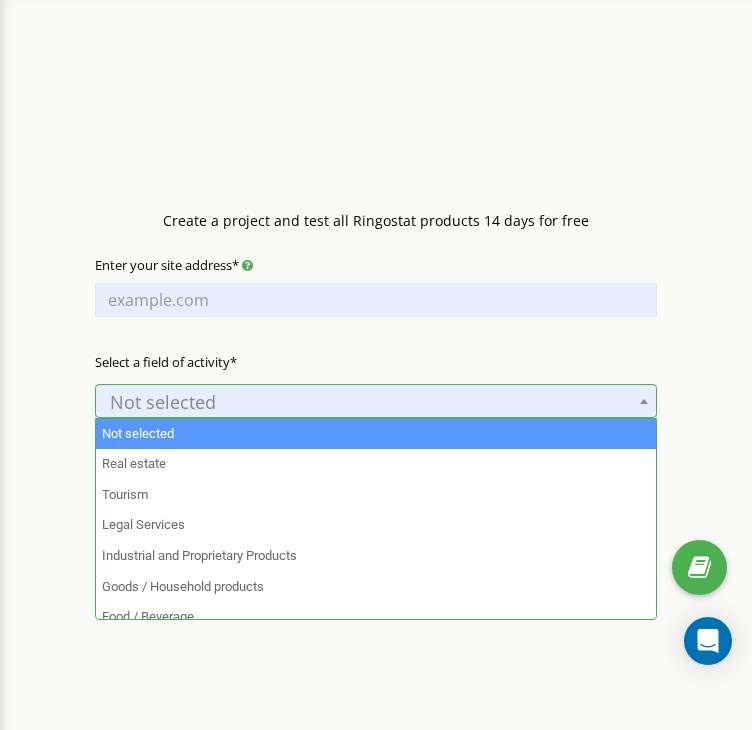 click on "Not selected" at bounding box center [376, 402] 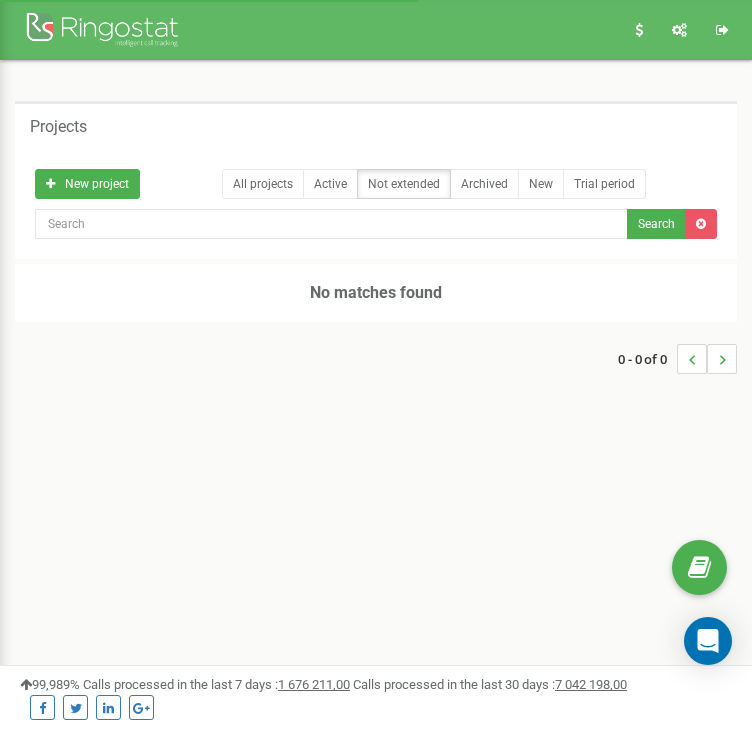 scroll, scrollTop: 0, scrollLeft: 0, axis: both 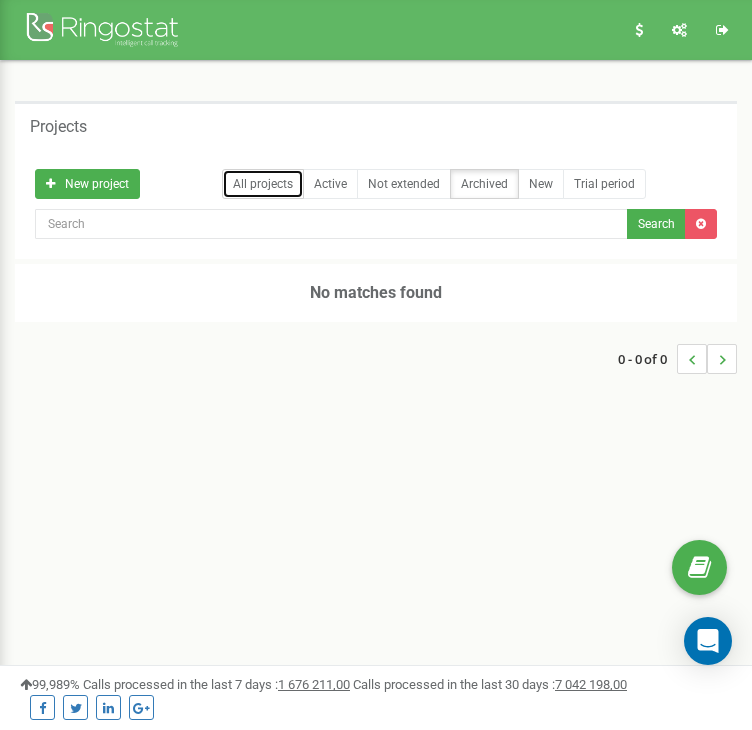 click on "All projects" at bounding box center [263, 184] 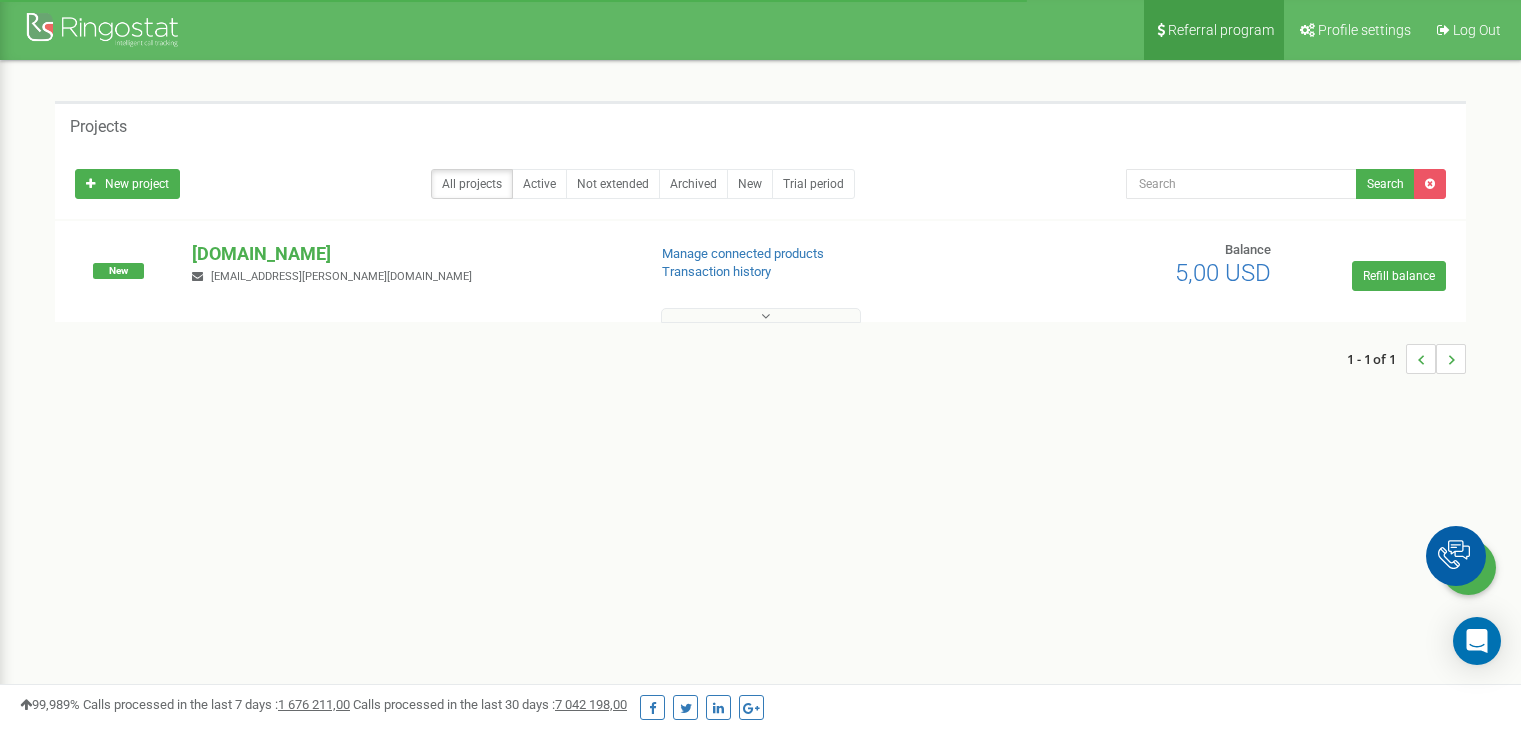 scroll, scrollTop: 0, scrollLeft: 0, axis: both 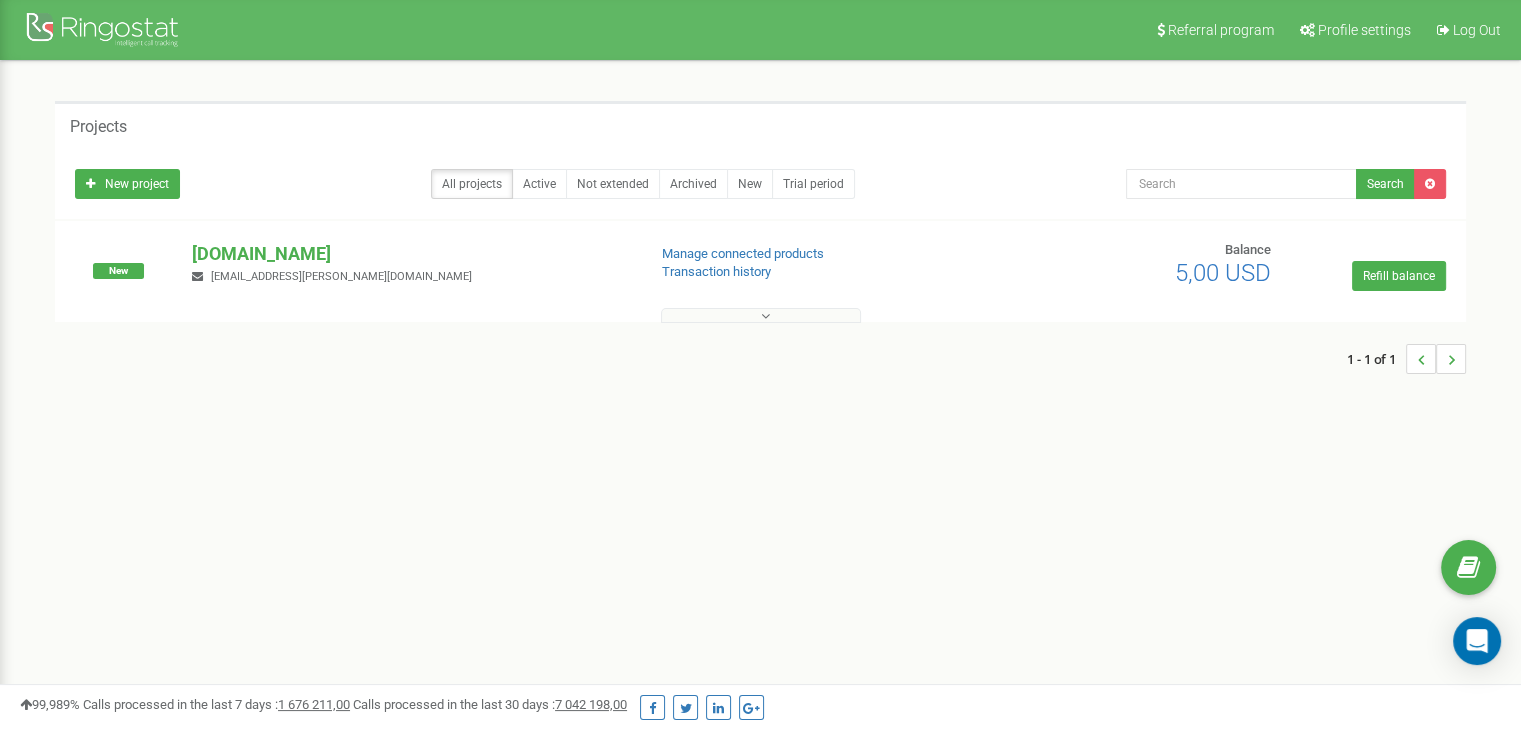 click at bounding box center [761, 315] 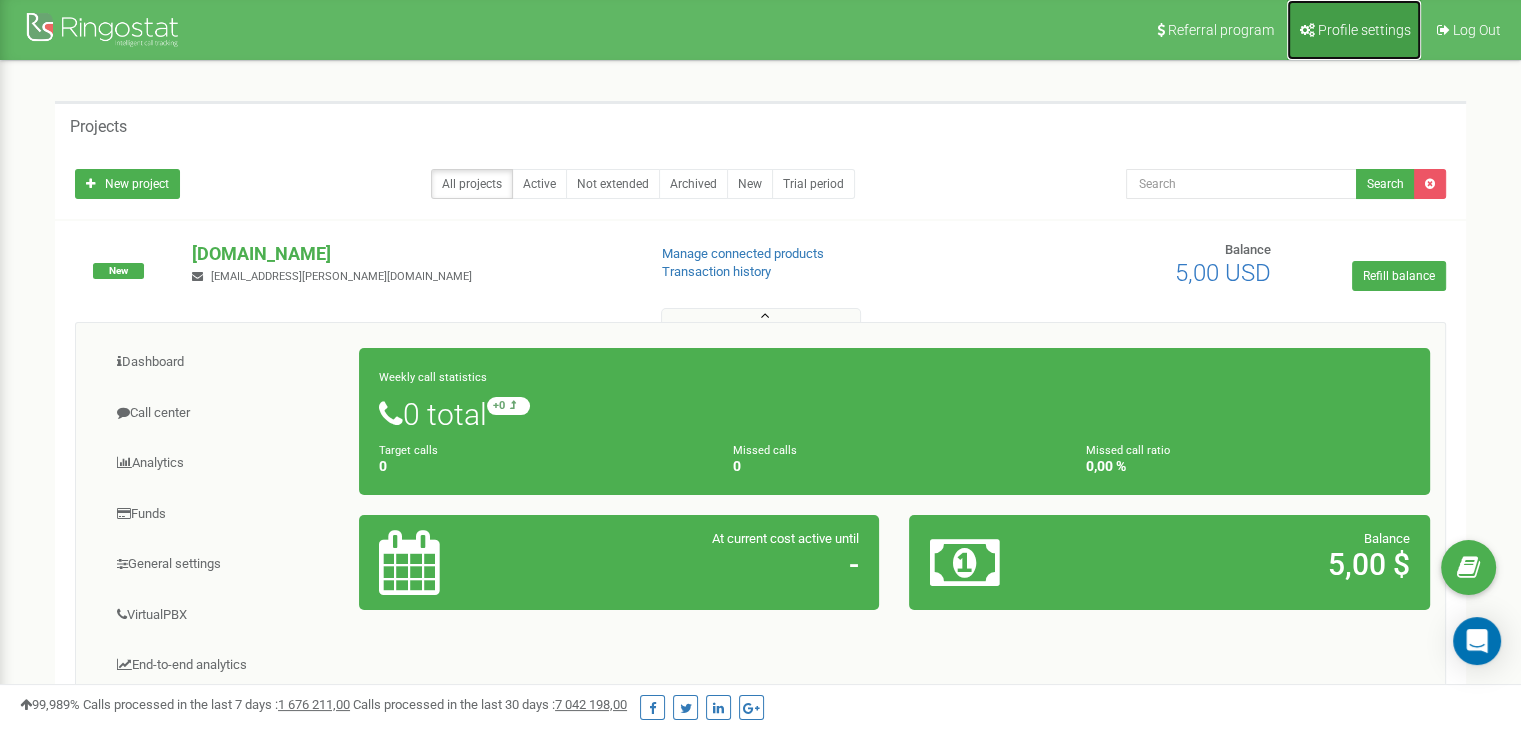click on "Profile settings" at bounding box center (1364, 30) 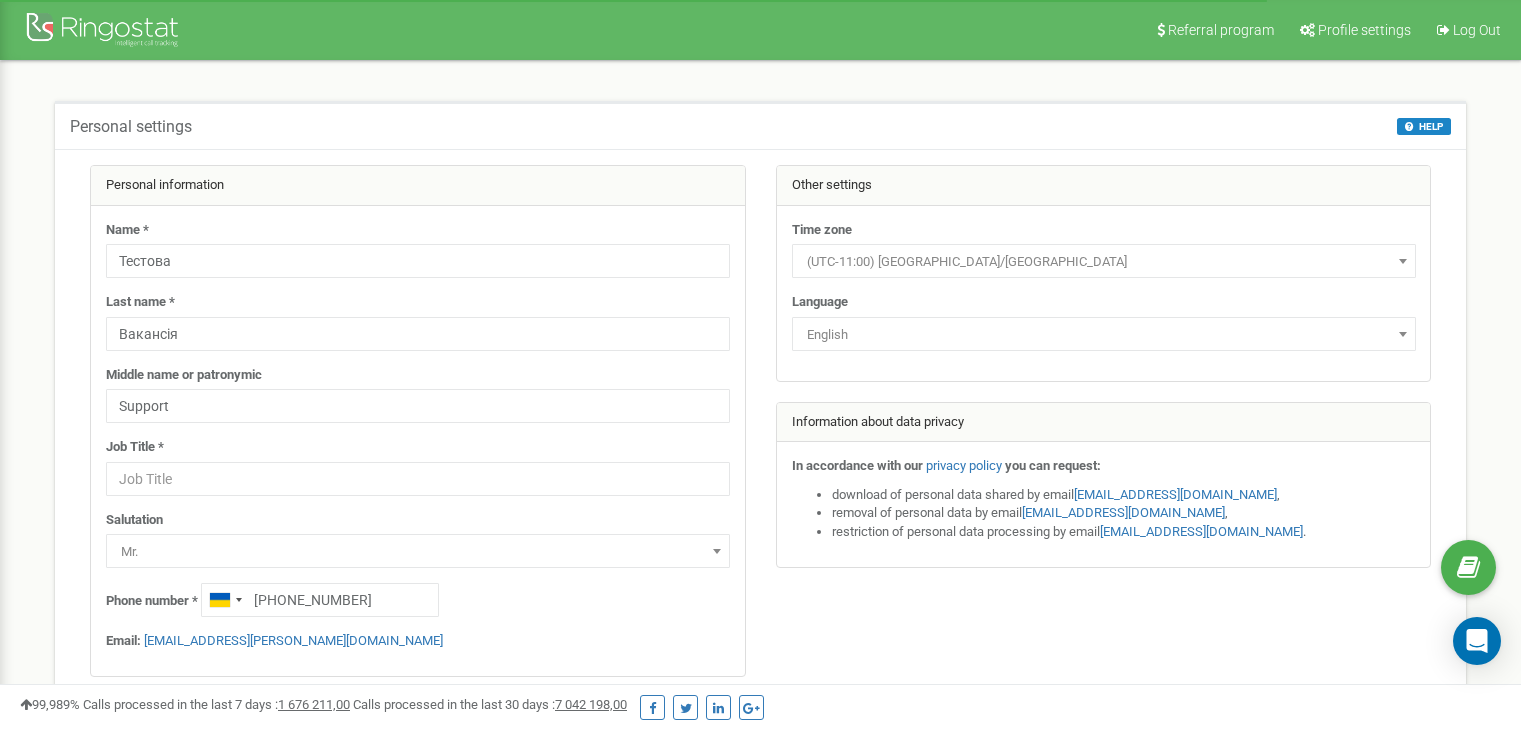 scroll, scrollTop: 0, scrollLeft: 0, axis: both 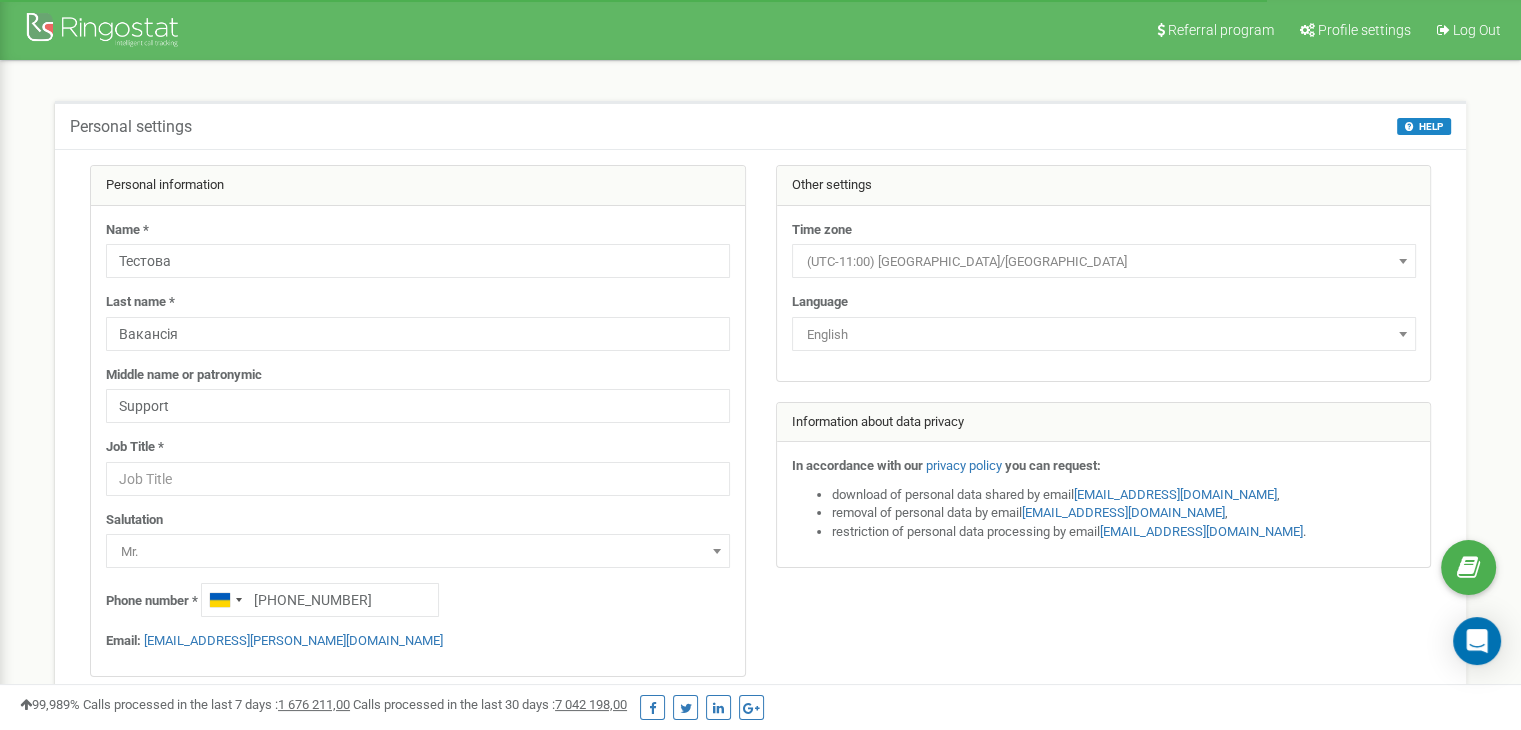 click on "English" at bounding box center (1104, 335) 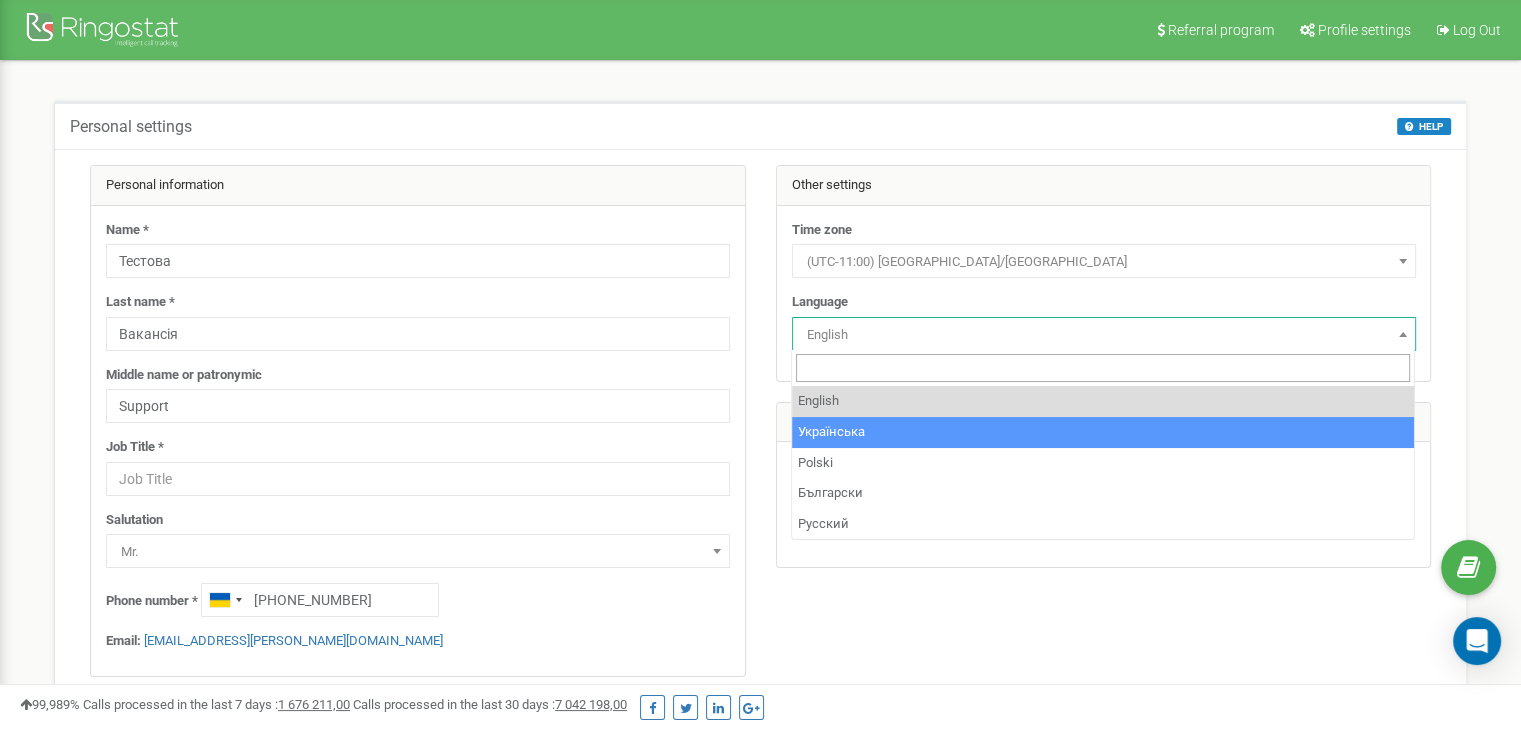 select on "ukr" 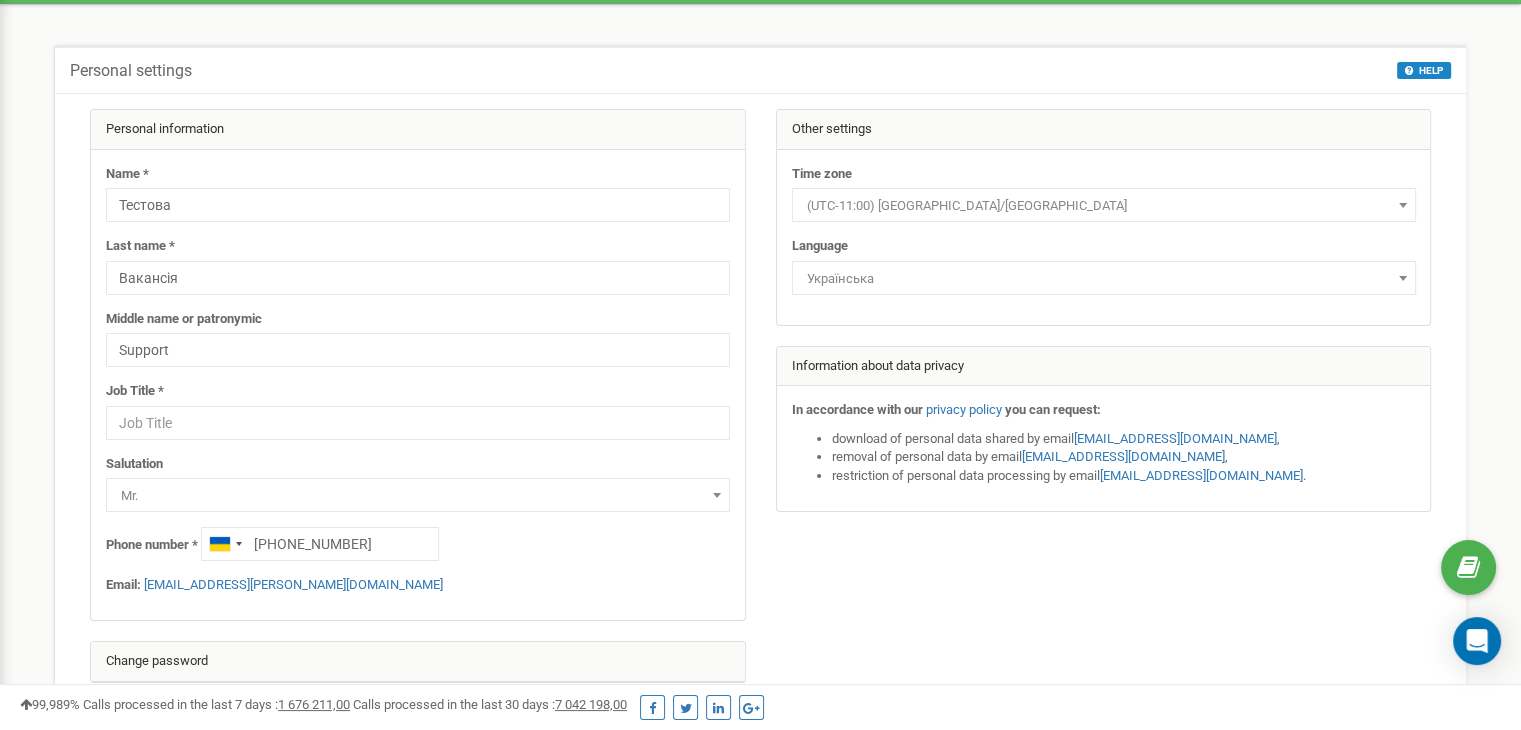 scroll, scrollTop: 0, scrollLeft: 0, axis: both 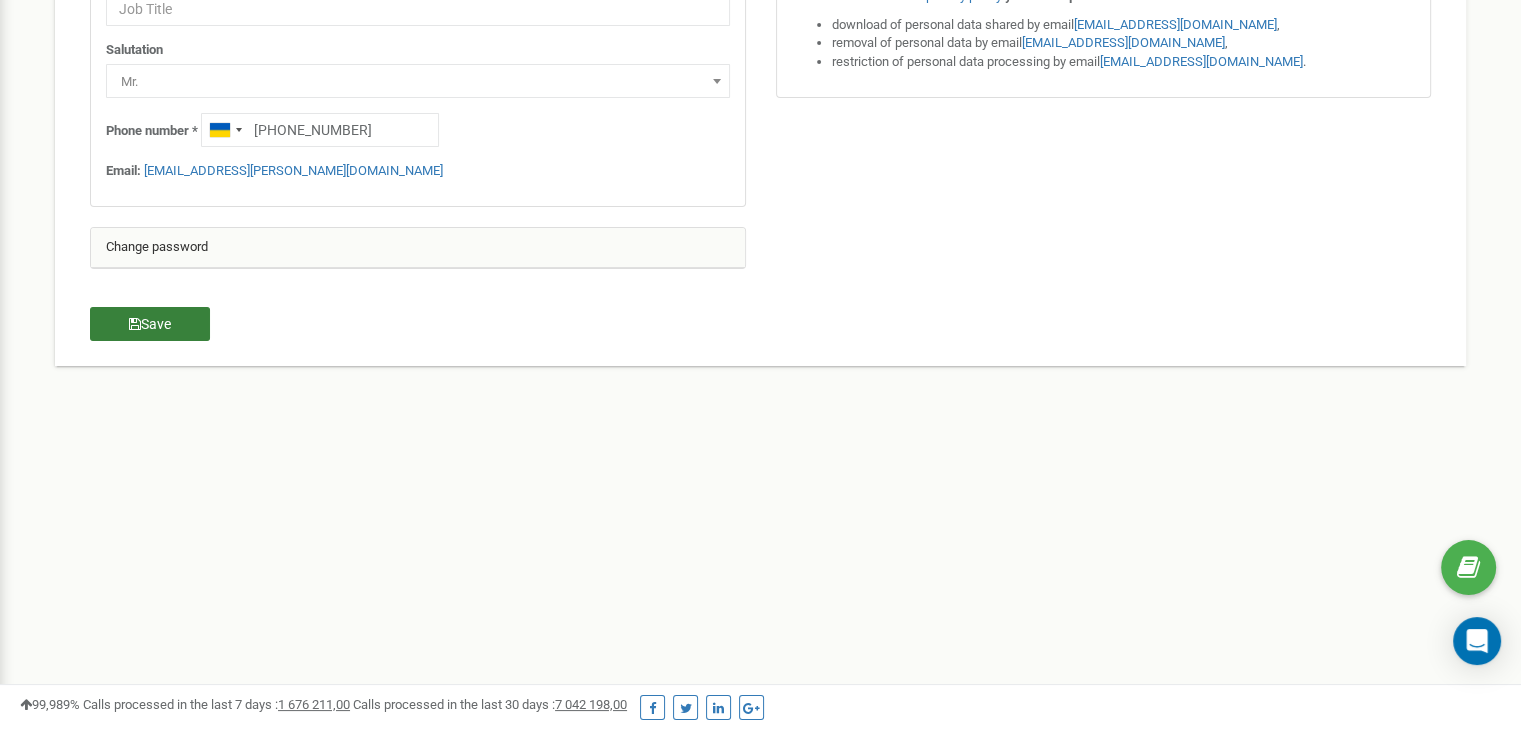 click on "Save" at bounding box center [150, 324] 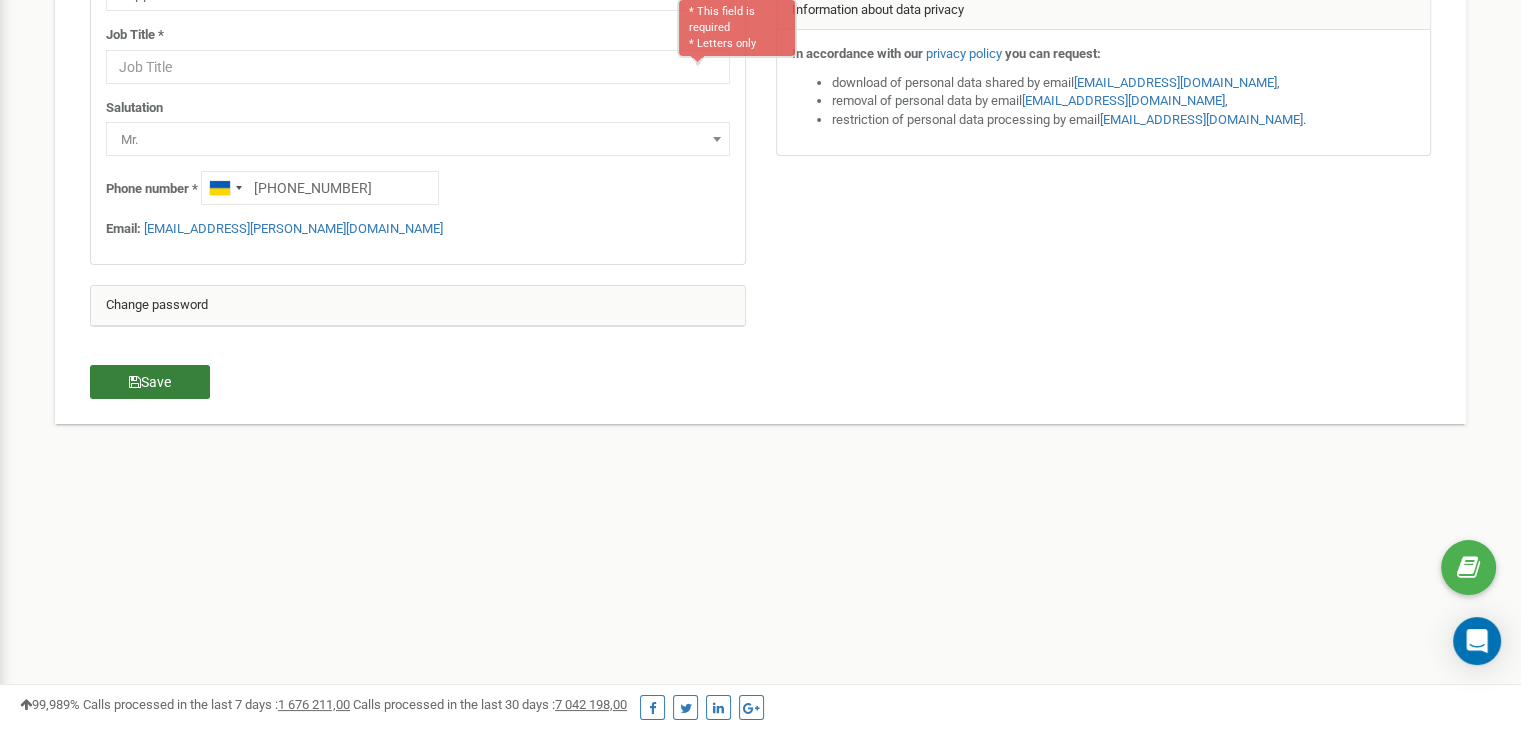 scroll, scrollTop: 410, scrollLeft: 0, axis: vertical 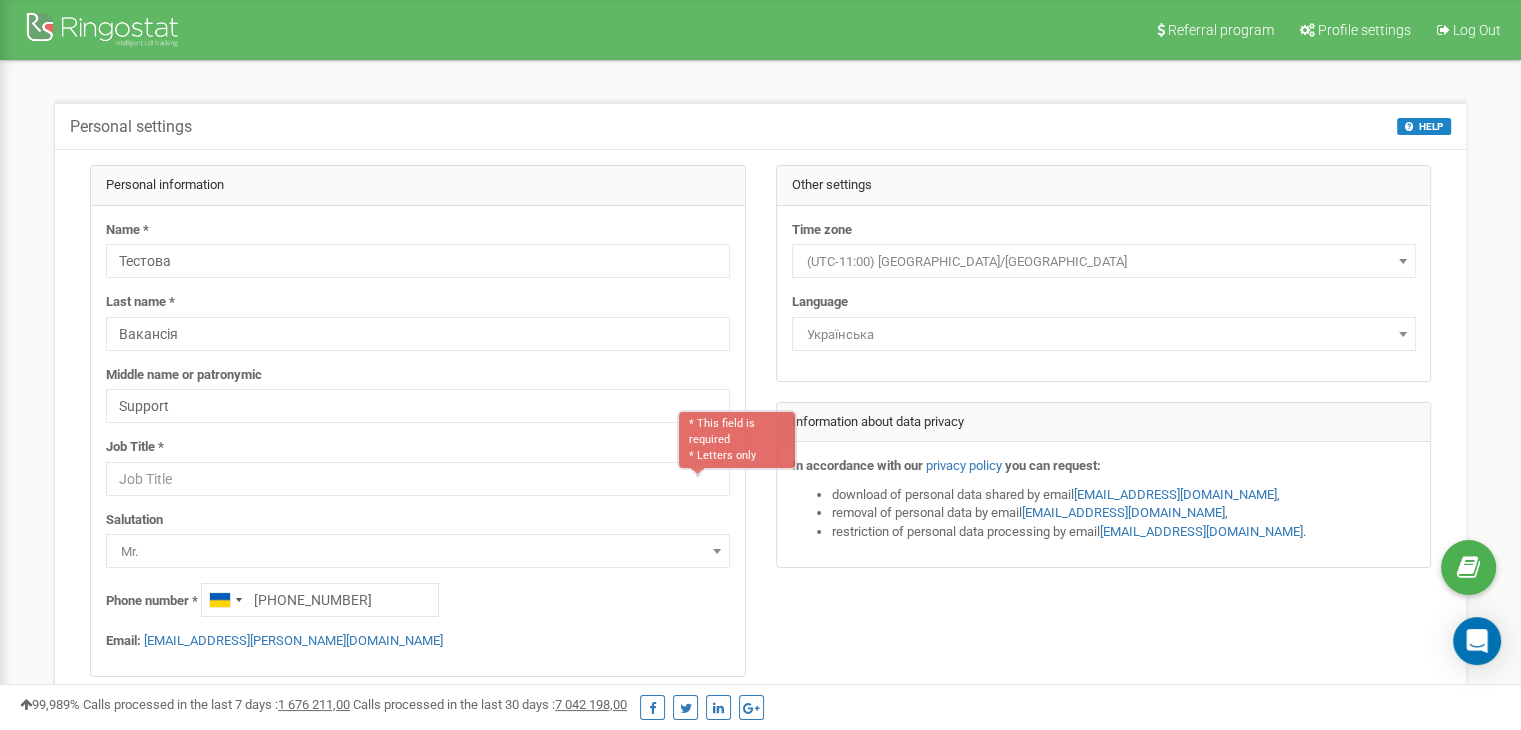 click at bounding box center [760, 462] 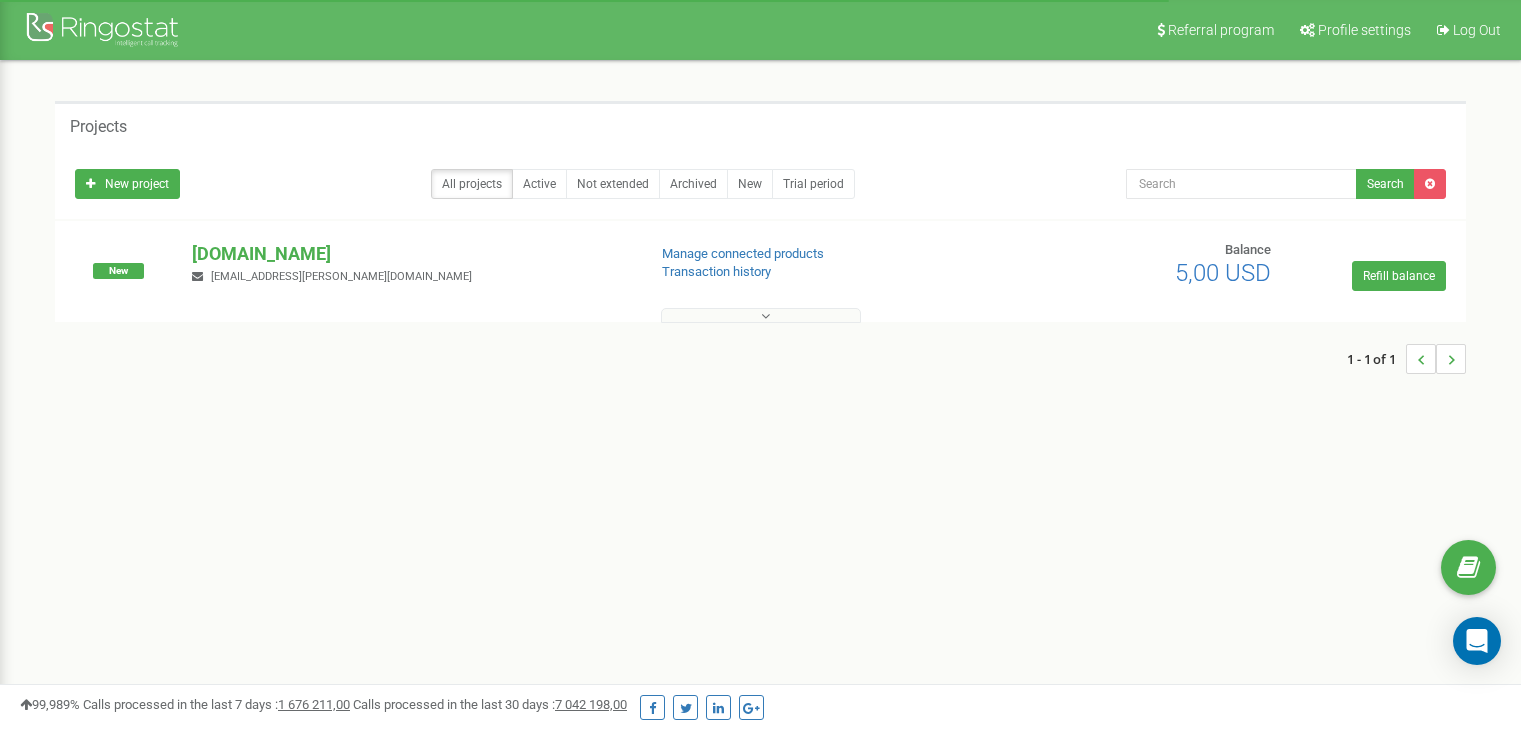 scroll, scrollTop: 0, scrollLeft: 0, axis: both 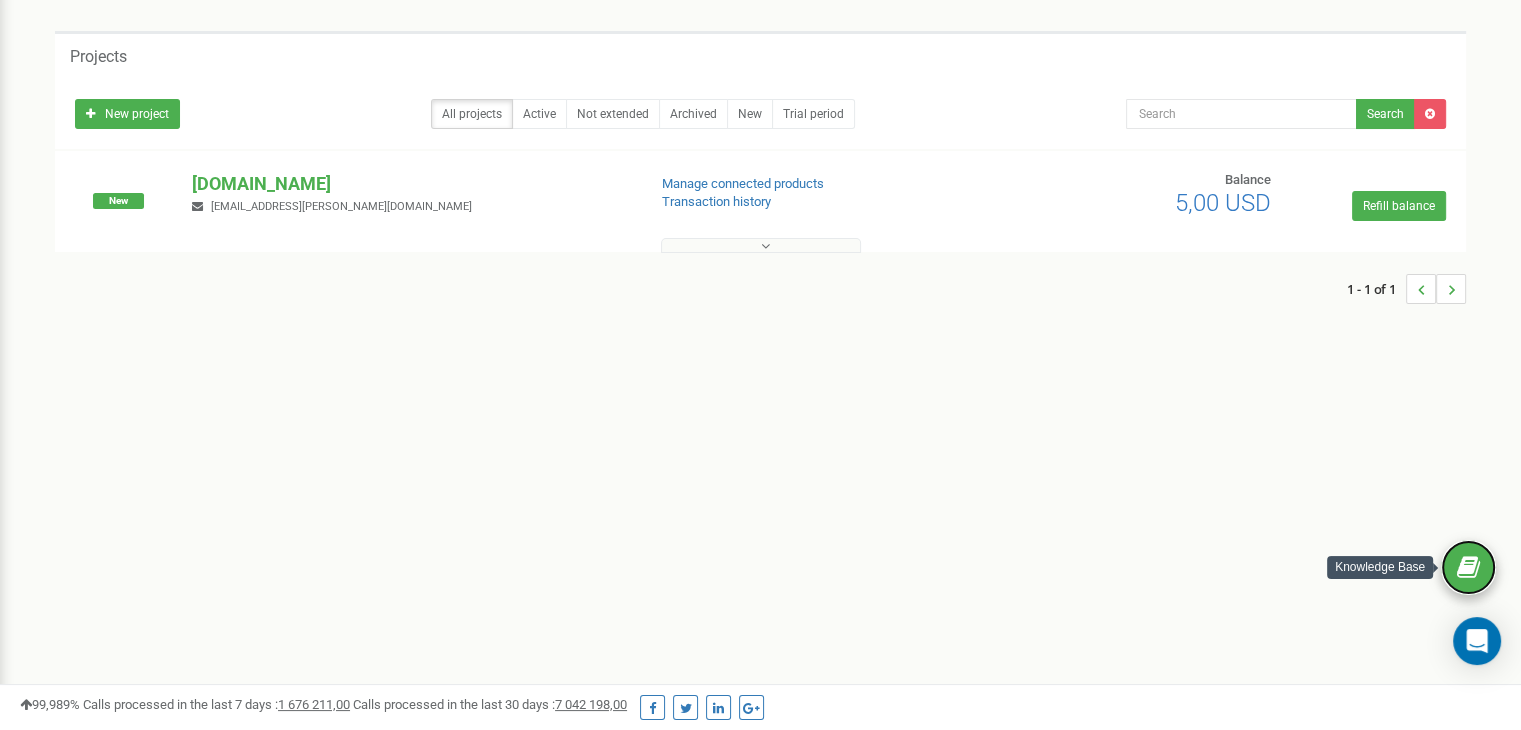click at bounding box center [1468, 567] 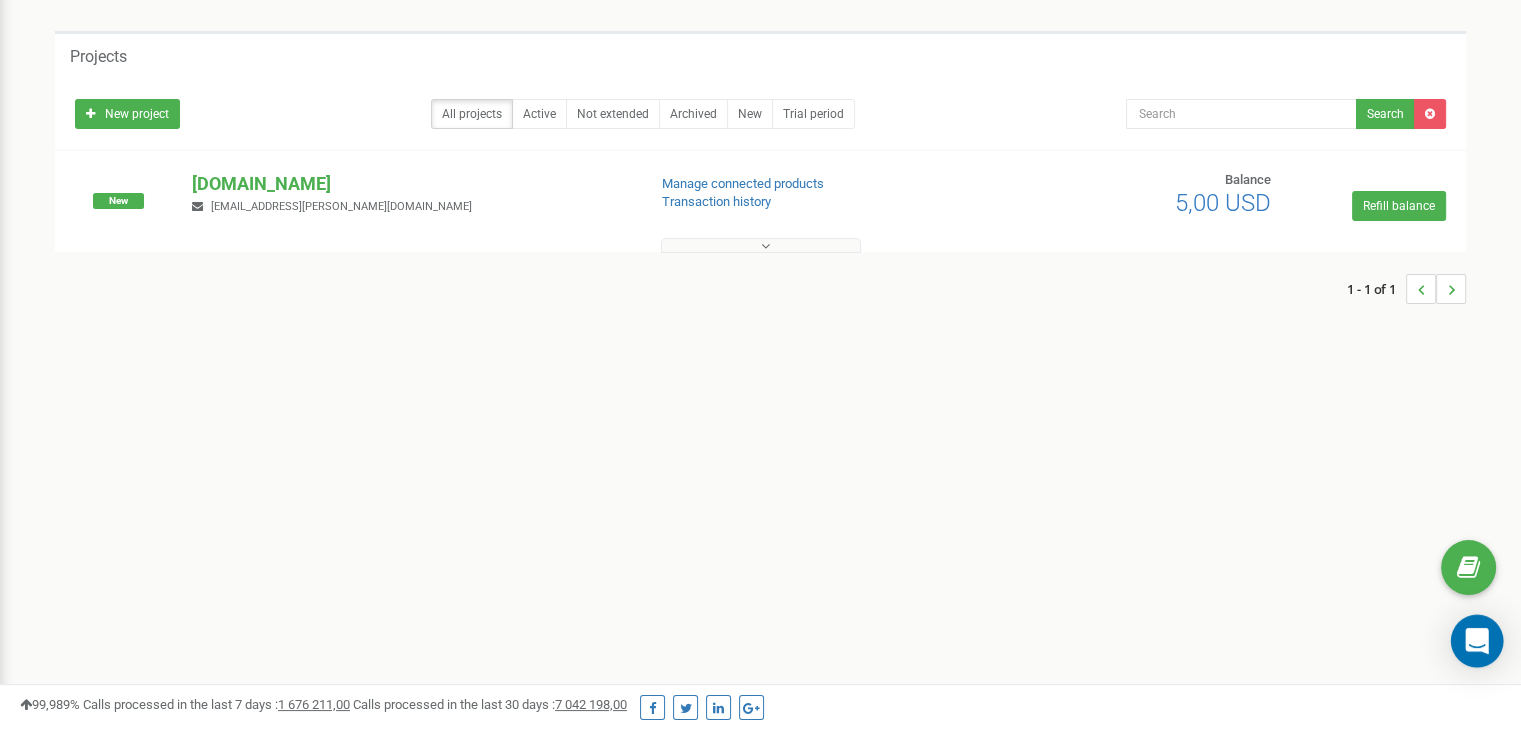 click at bounding box center [1477, 641] 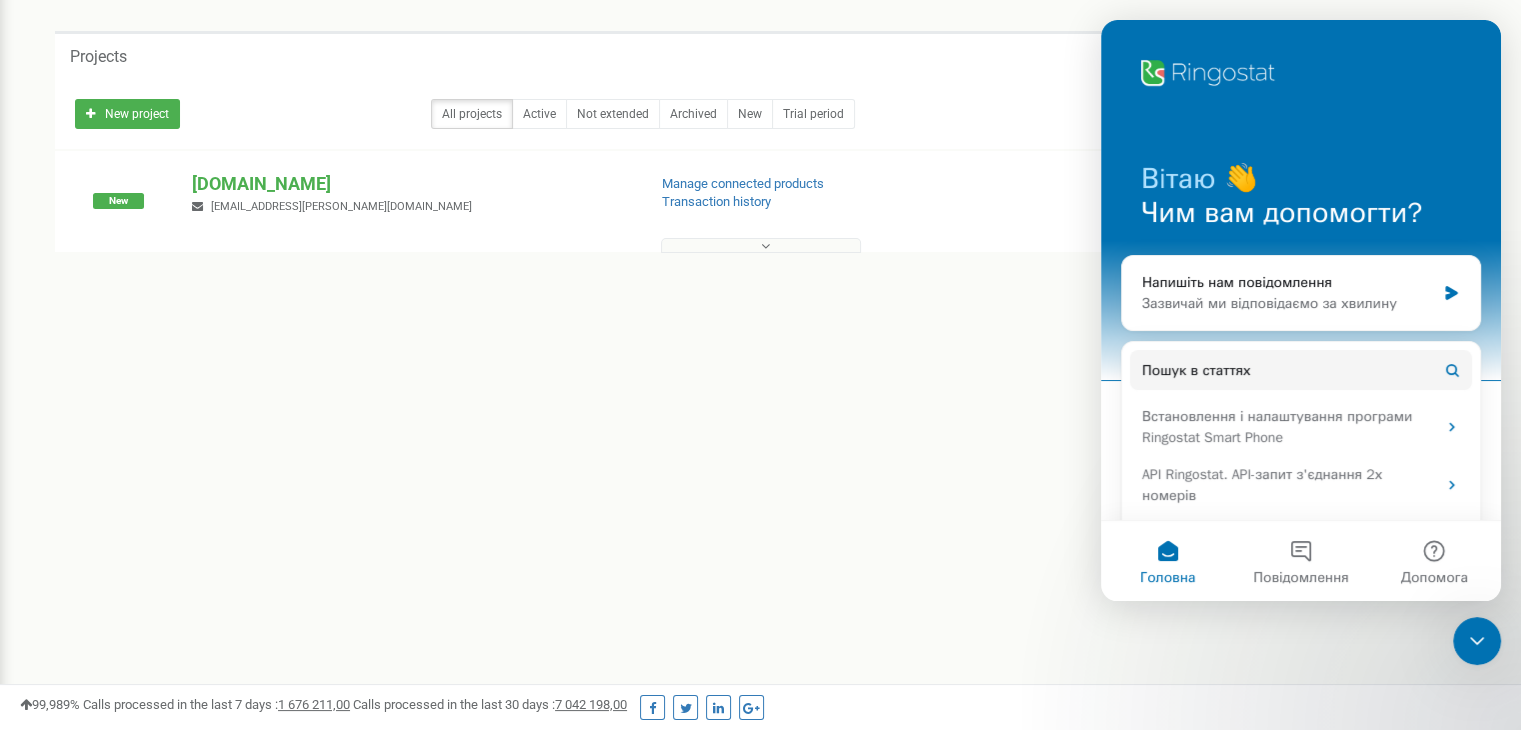 scroll, scrollTop: 0, scrollLeft: 0, axis: both 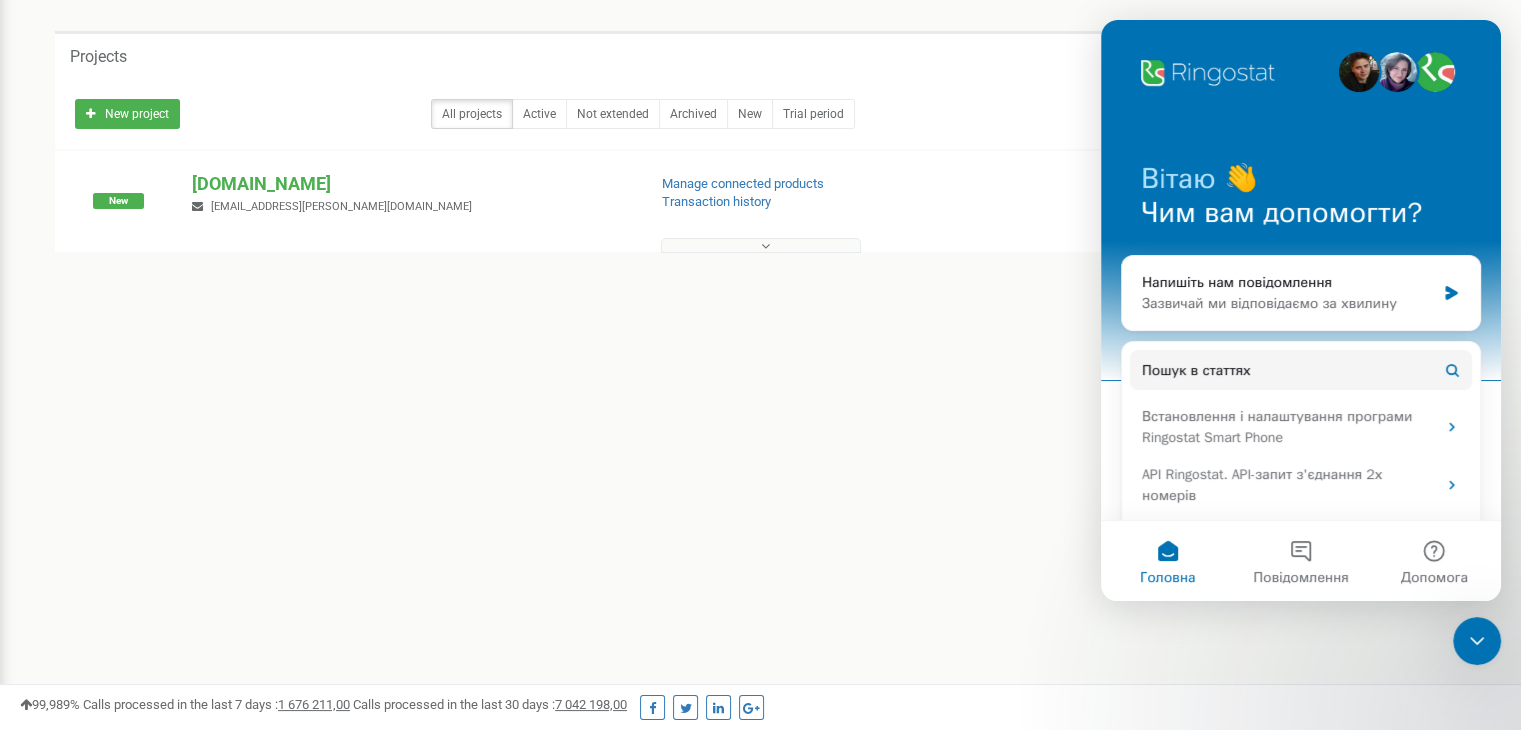 click 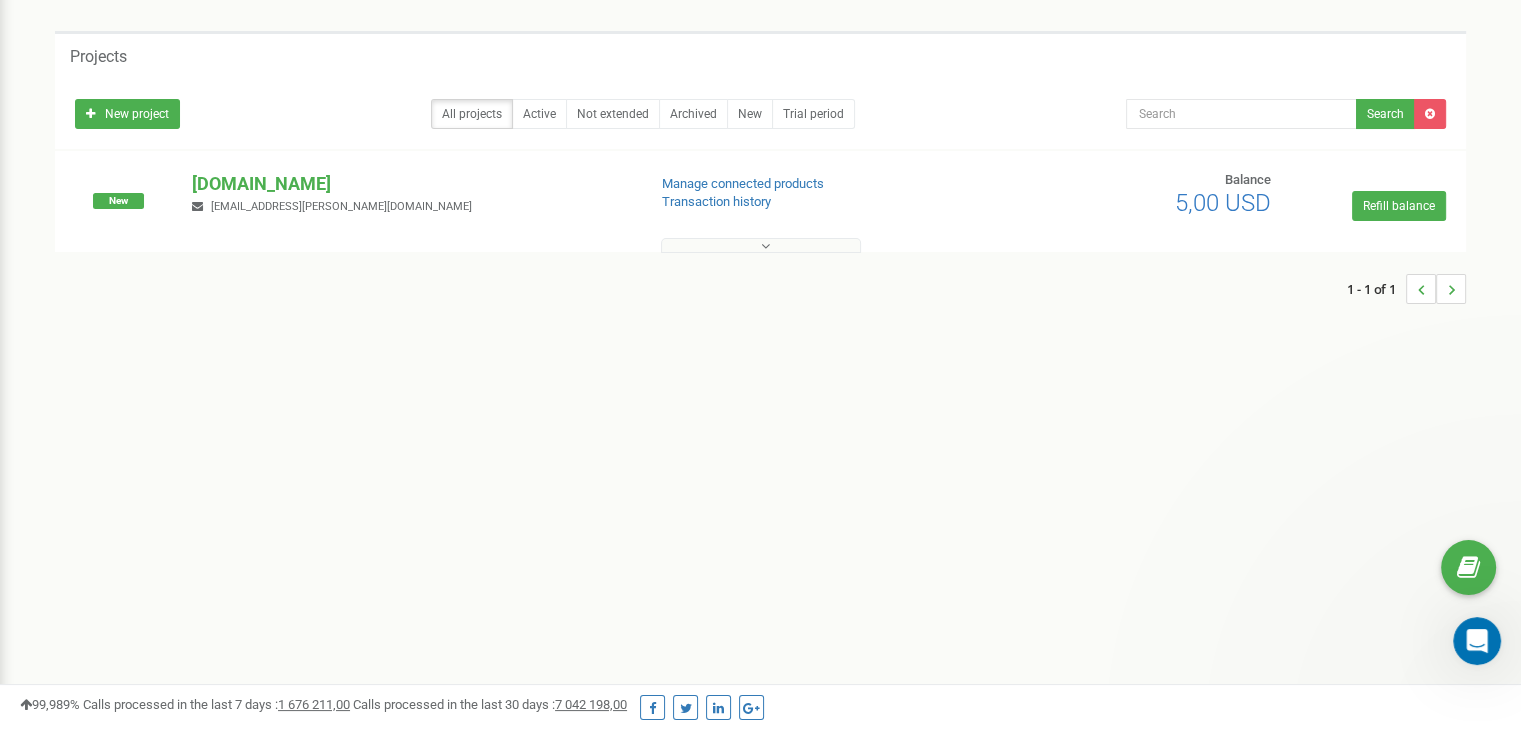 scroll, scrollTop: 0, scrollLeft: 0, axis: both 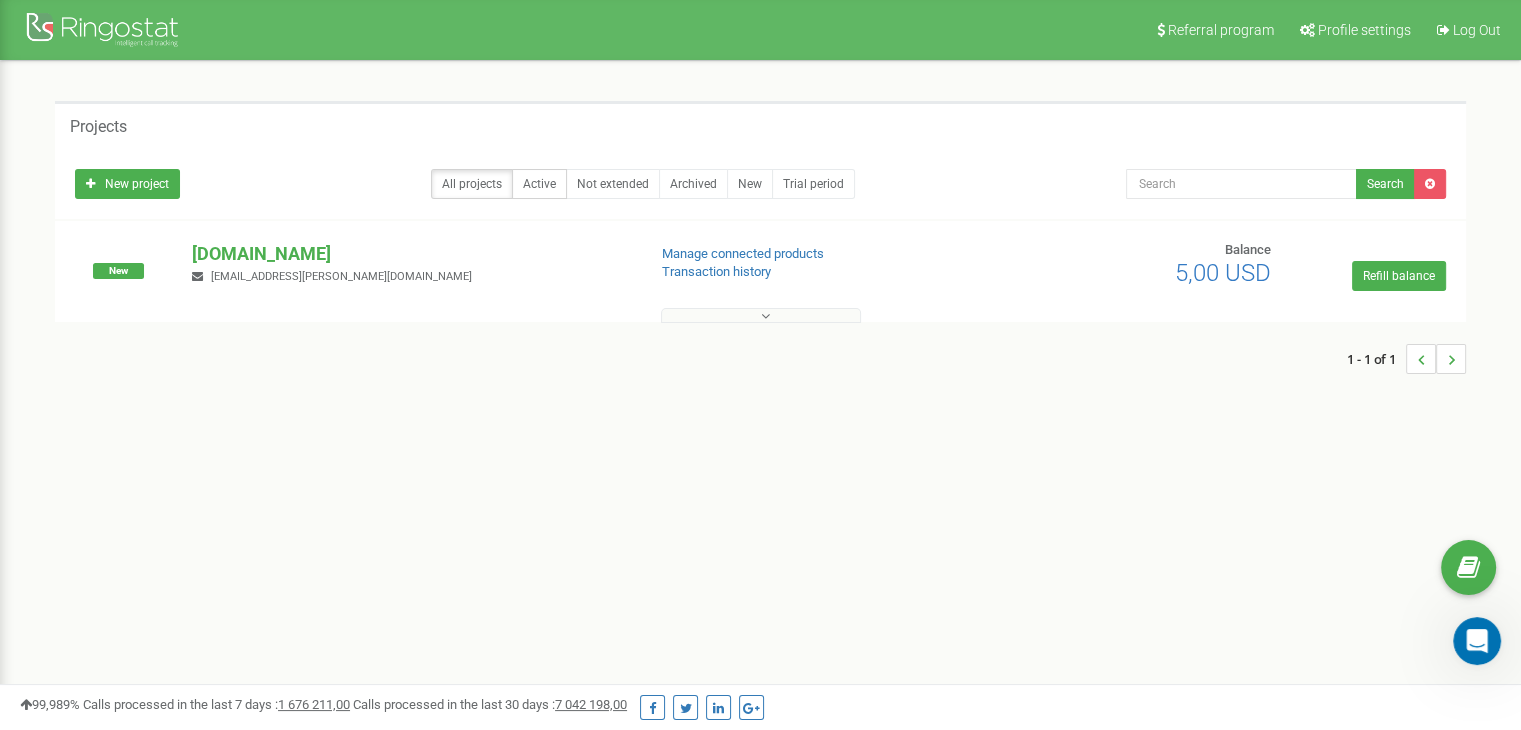 click on "Active" at bounding box center [539, 184] 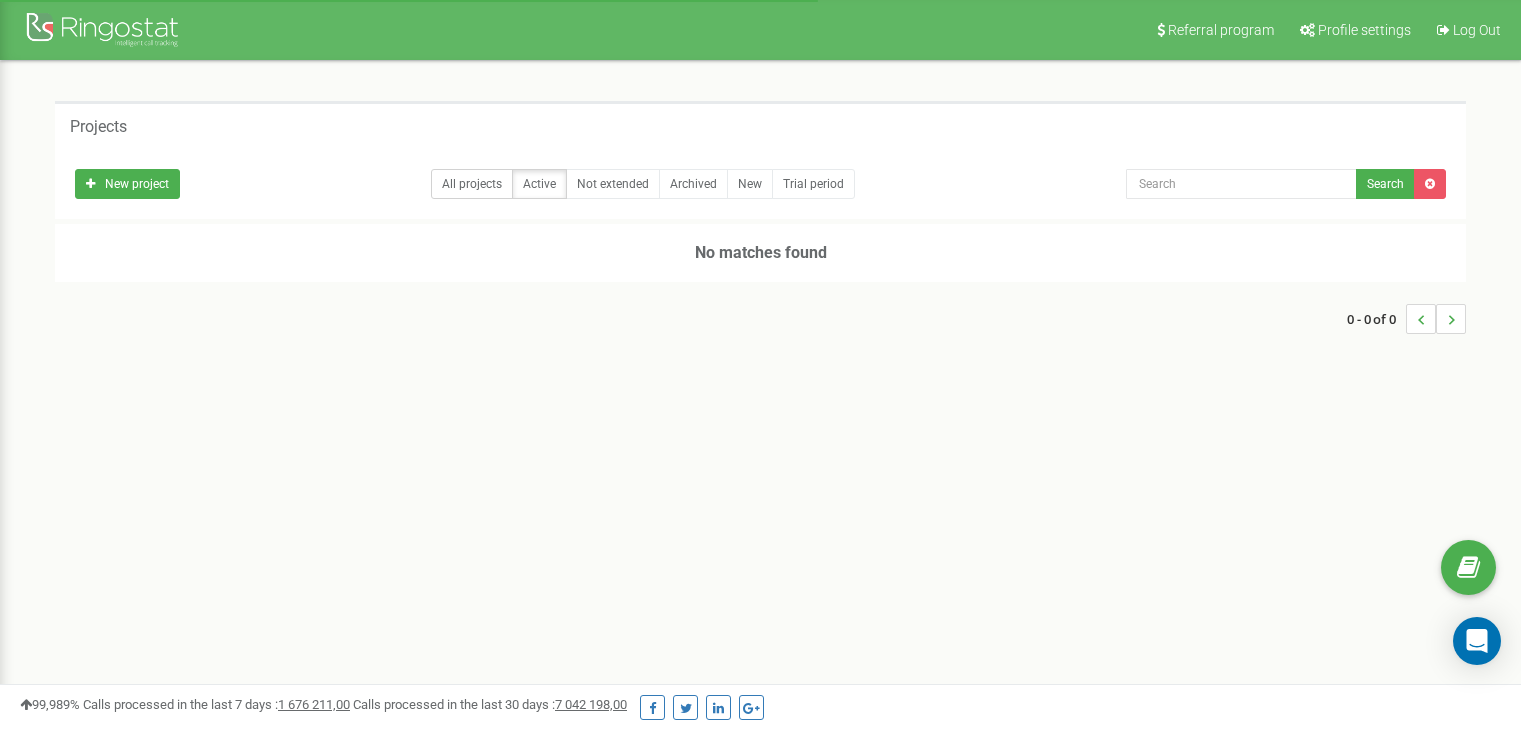 scroll, scrollTop: 0, scrollLeft: 0, axis: both 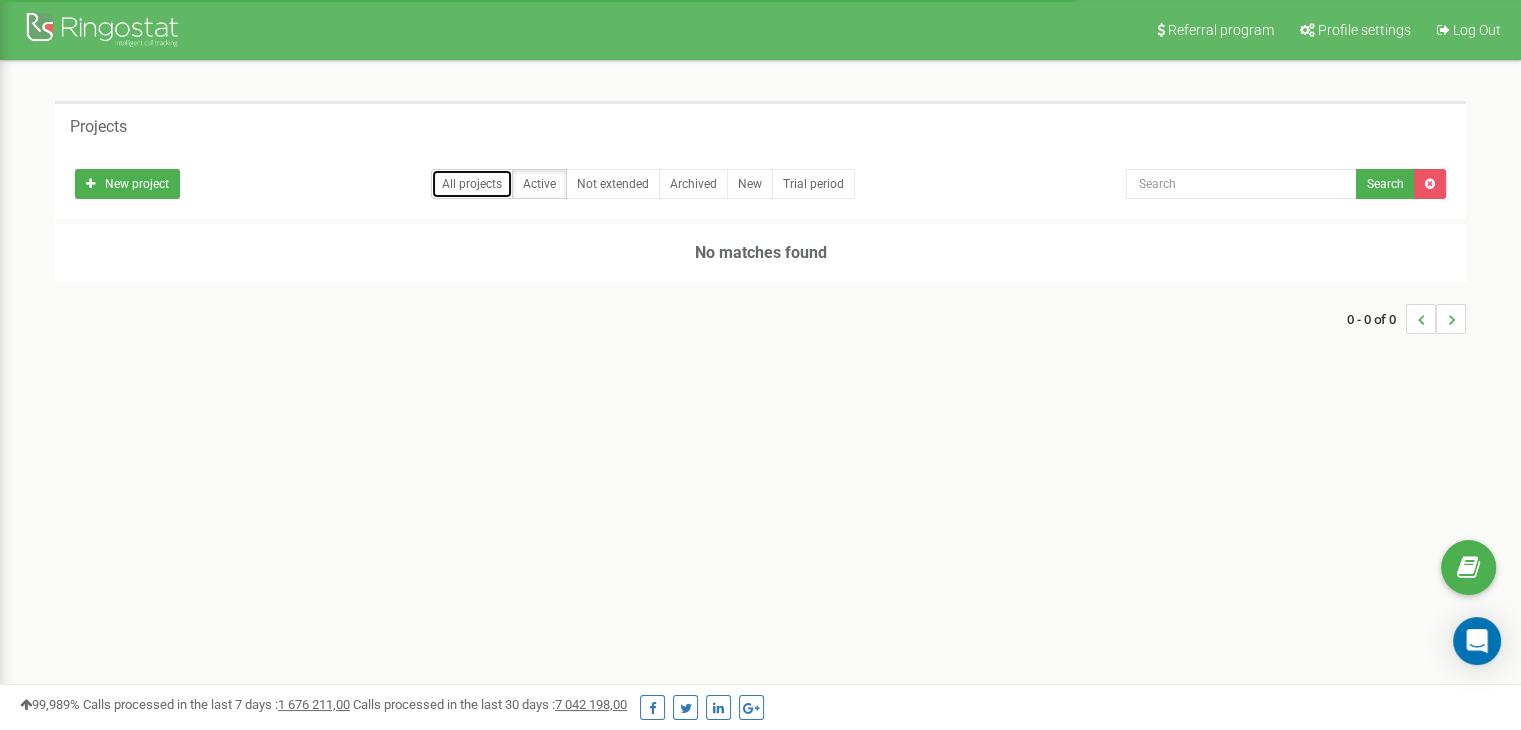 click on "All projects" at bounding box center (472, 184) 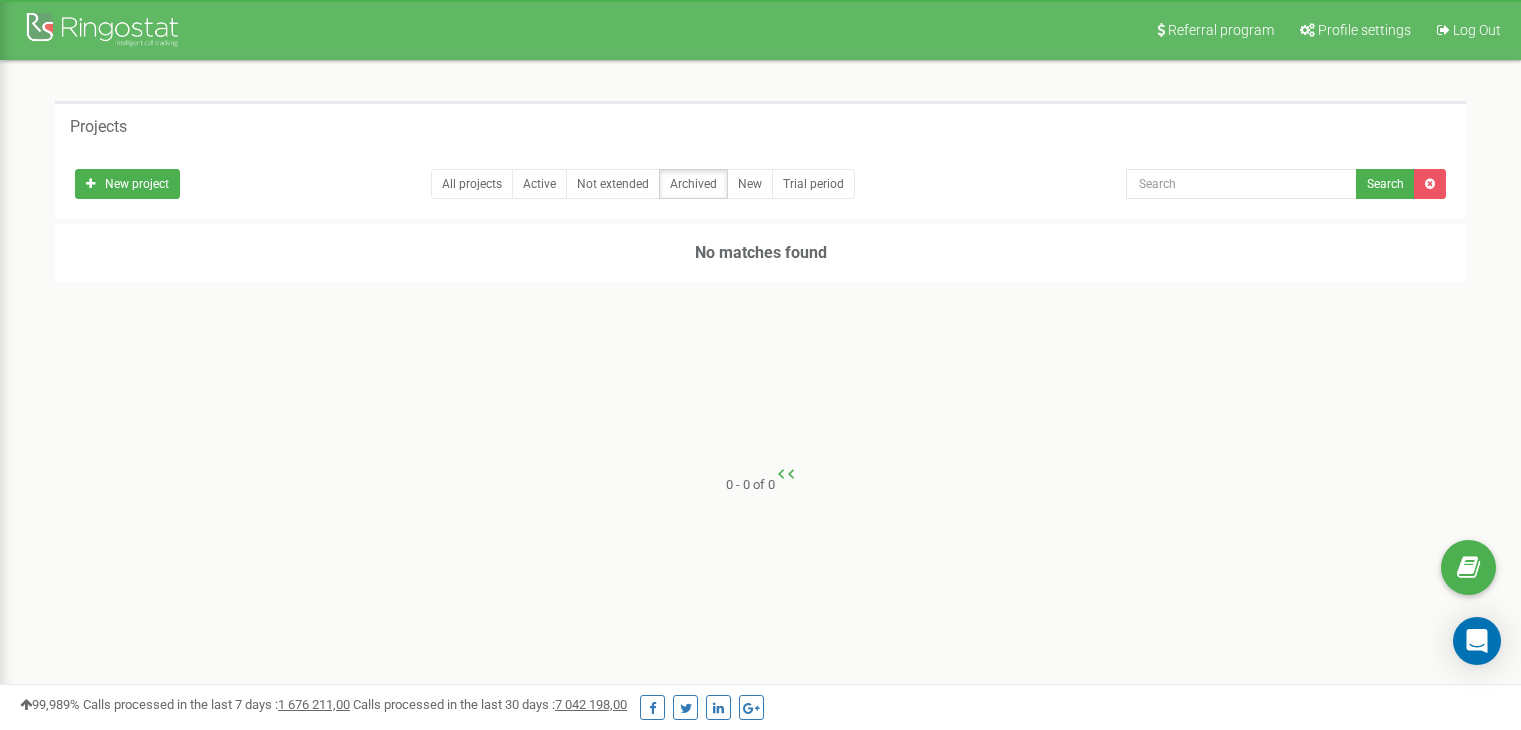 scroll, scrollTop: 0, scrollLeft: 0, axis: both 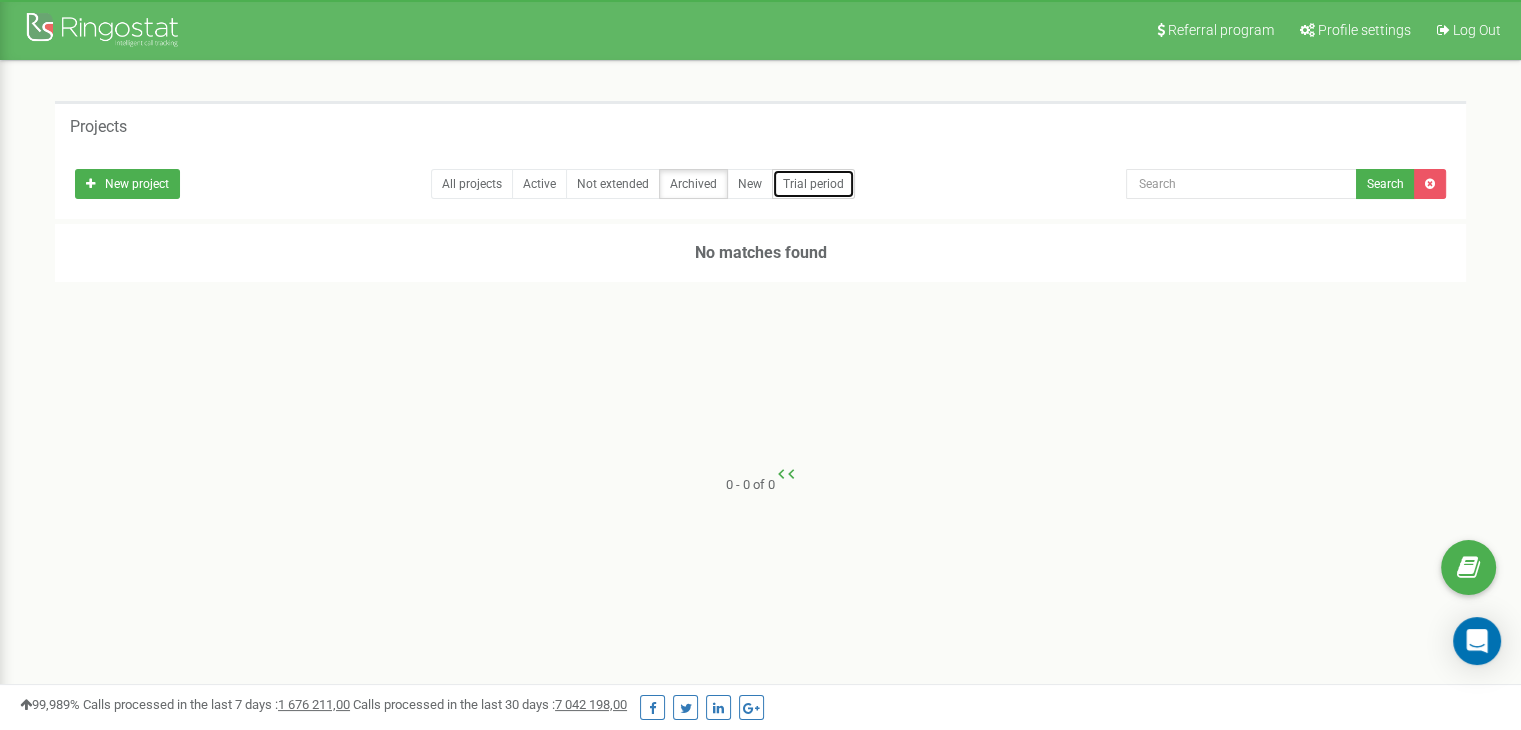click on "Trial period" at bounding box center [813, 184] 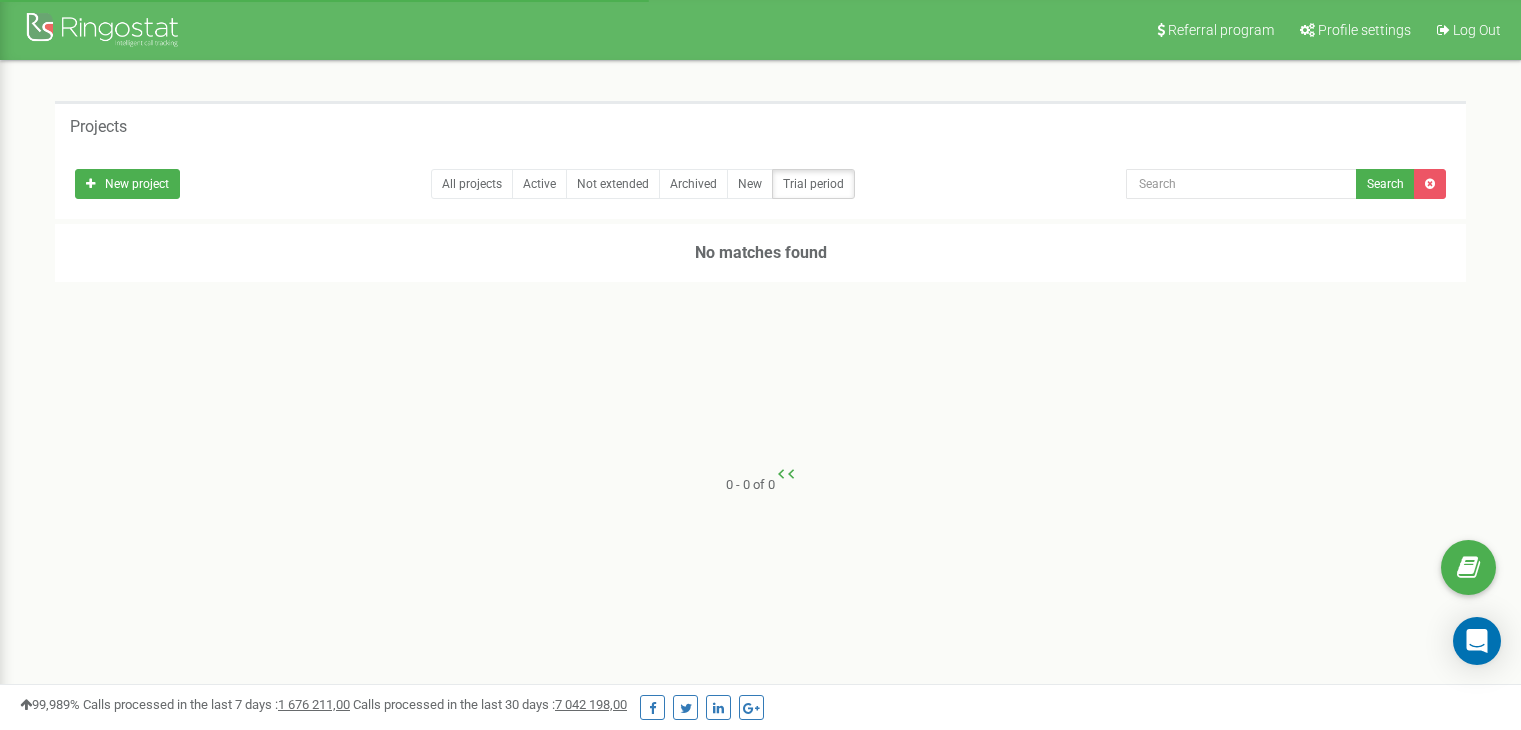 scroll, scrollTop: 0, scrollLeft: 0, axis: both 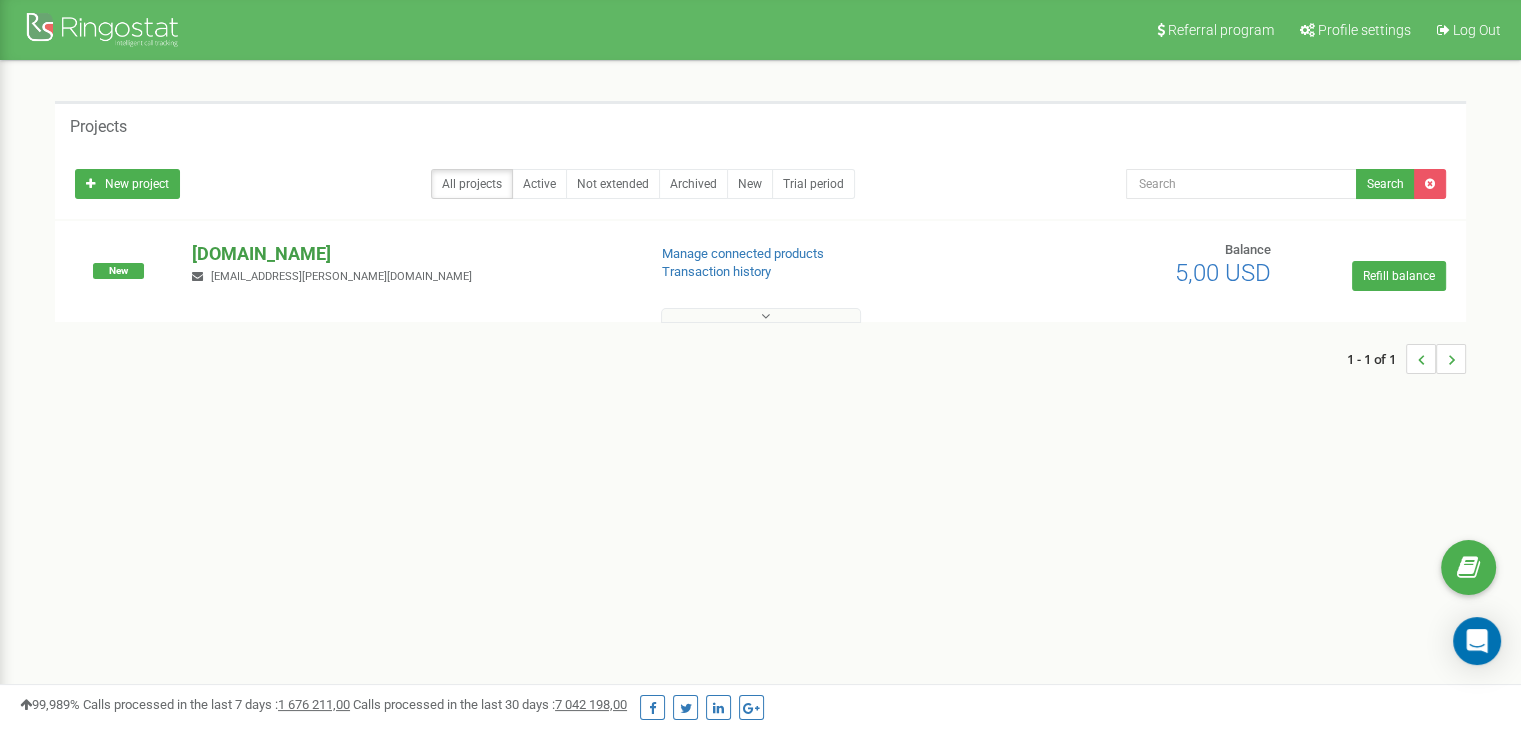 click on "[DOMAIN_NAME]" at bounding box center (410, 254) 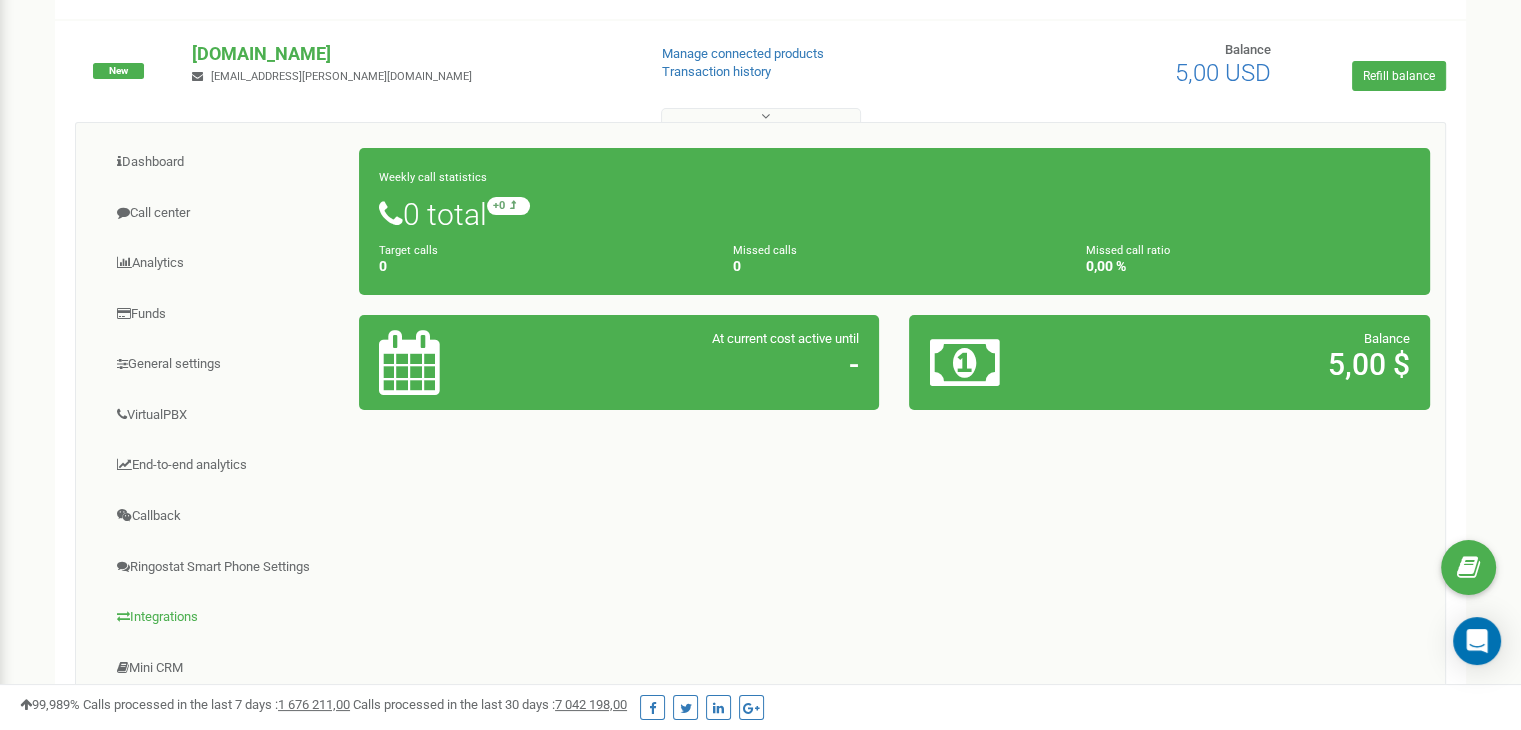 scroll, scrollTop: 200, scrollLeft: 0, axis: vertical 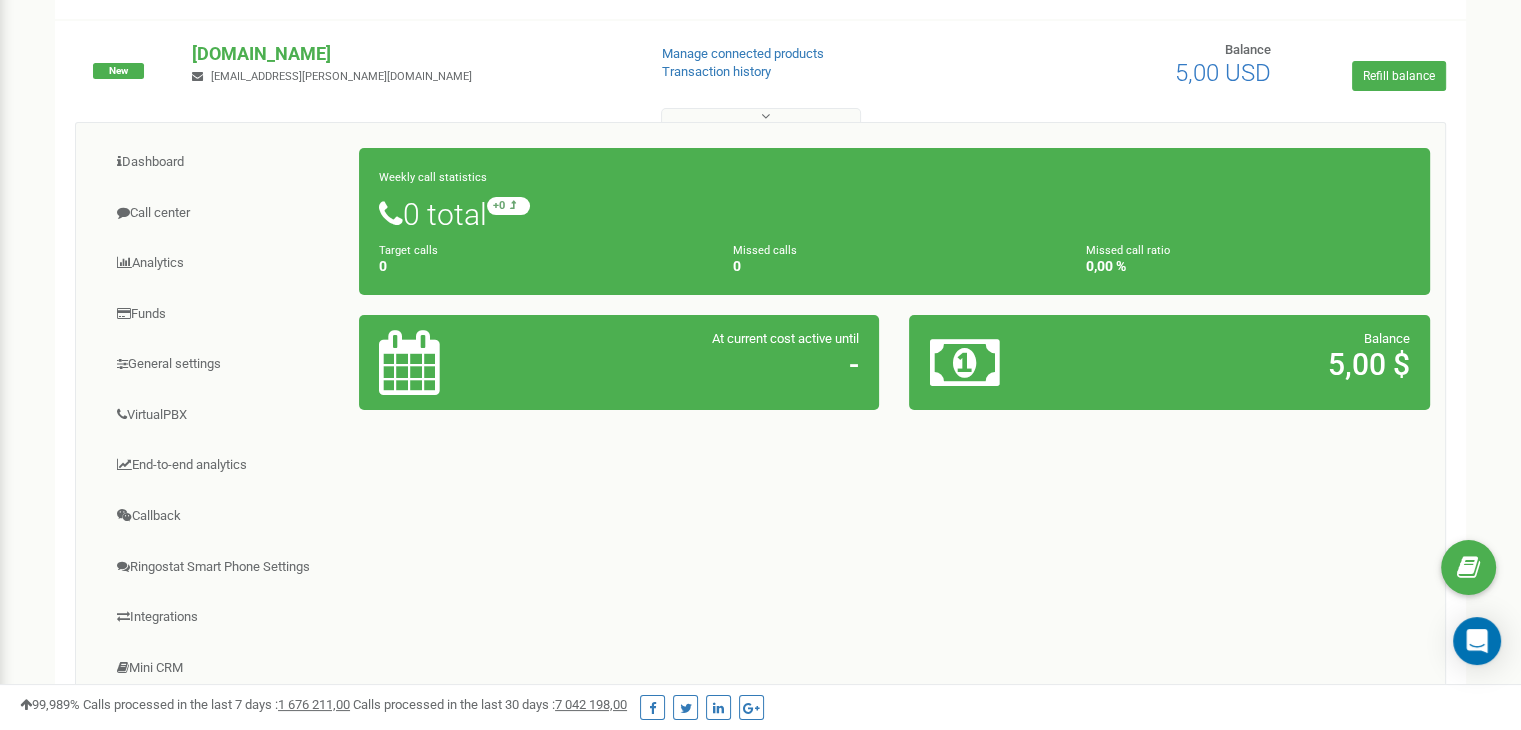 click on "Dashboard
Call center
Analytics
Funds" at bounding box center (760, 441) 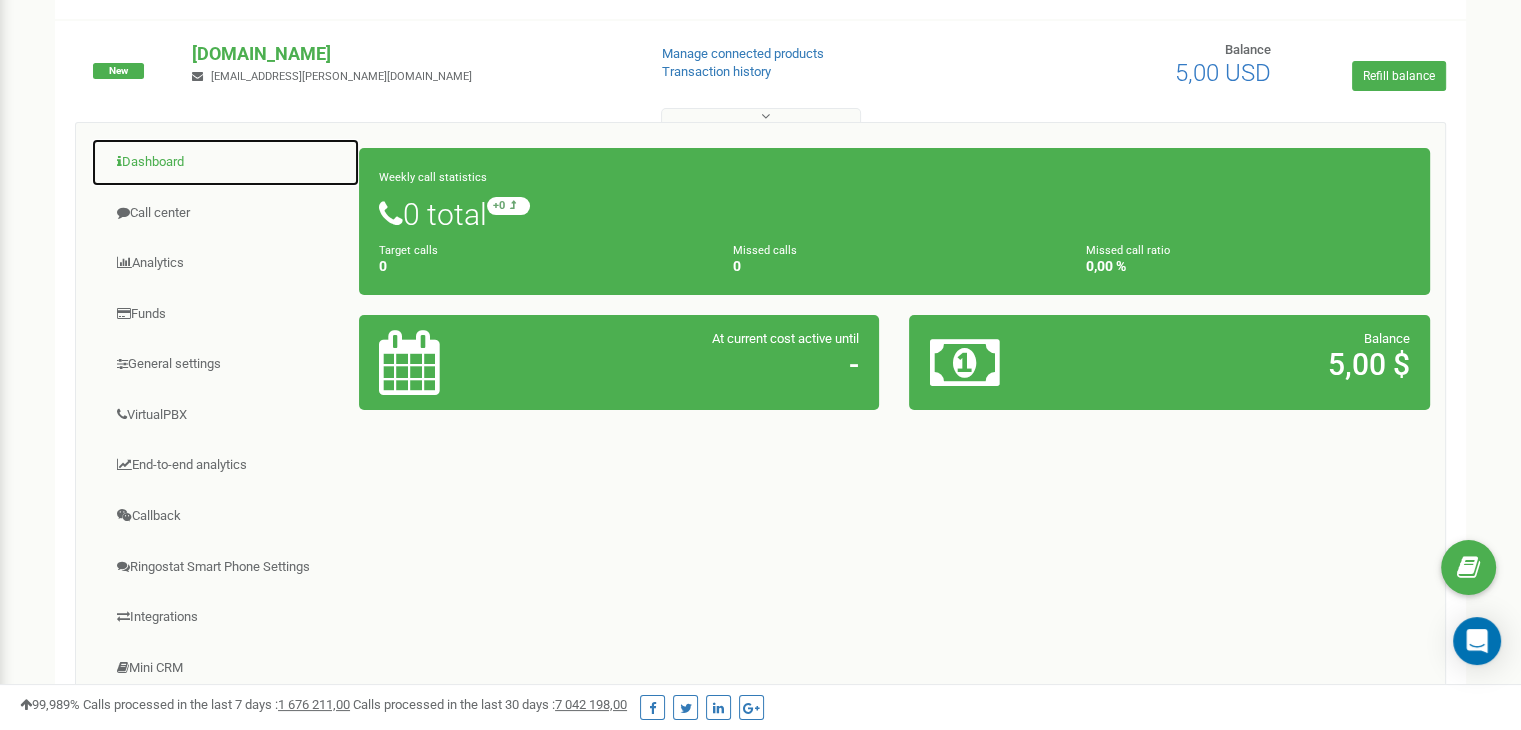 click on "Dashboard" at bounding box center [225, 162] 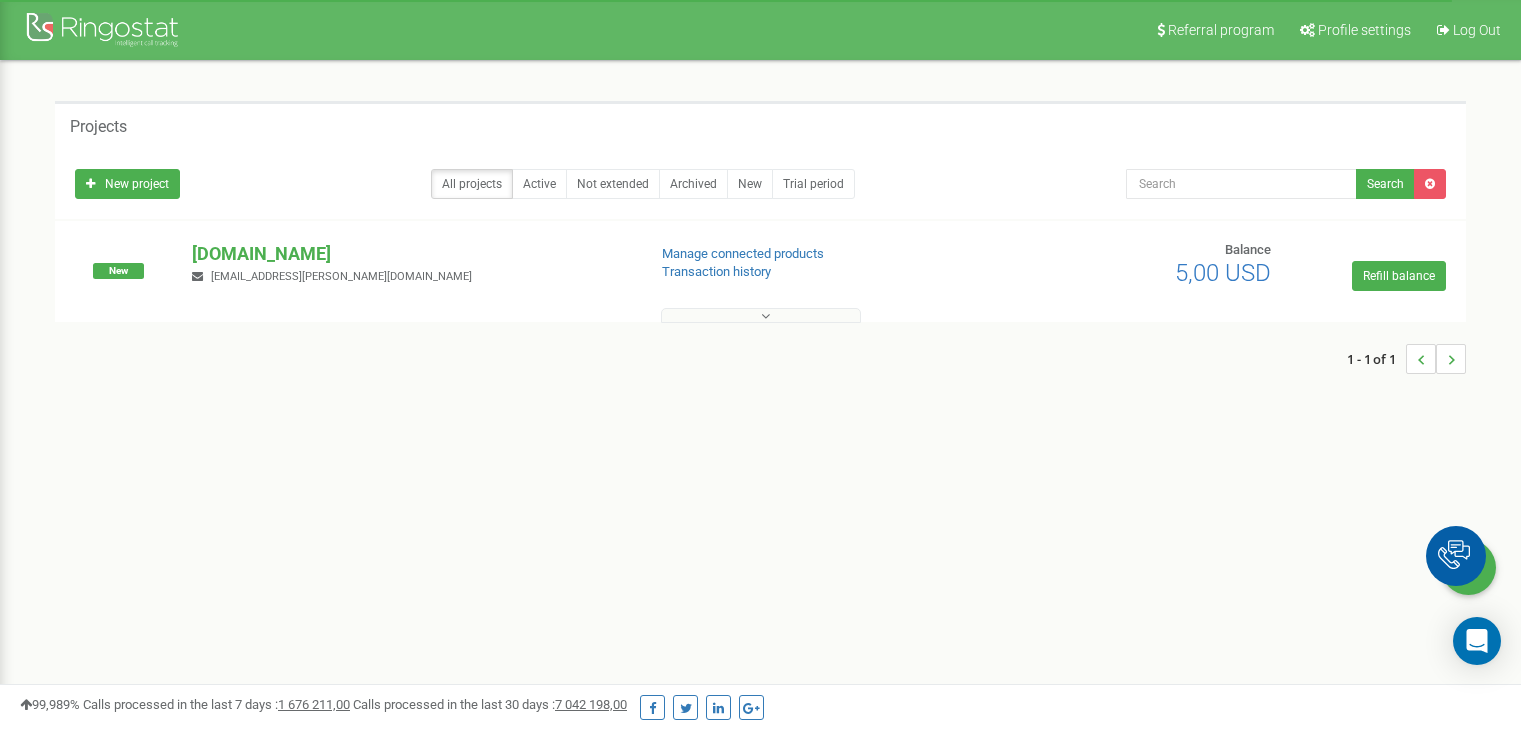 scroll, scrollTop: 200, scrollLeft: 0, axis: vertical 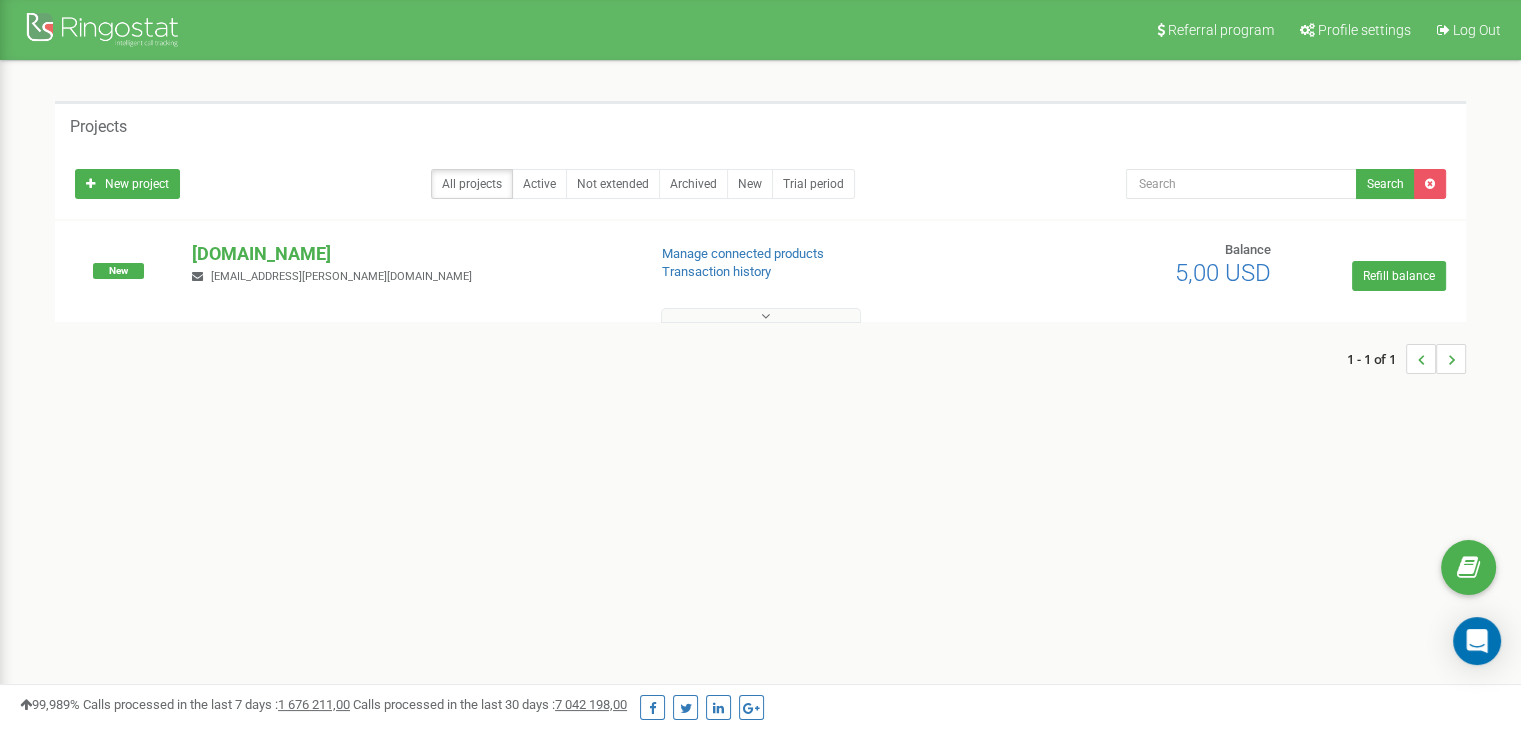 click at bounding box center (765, 316) 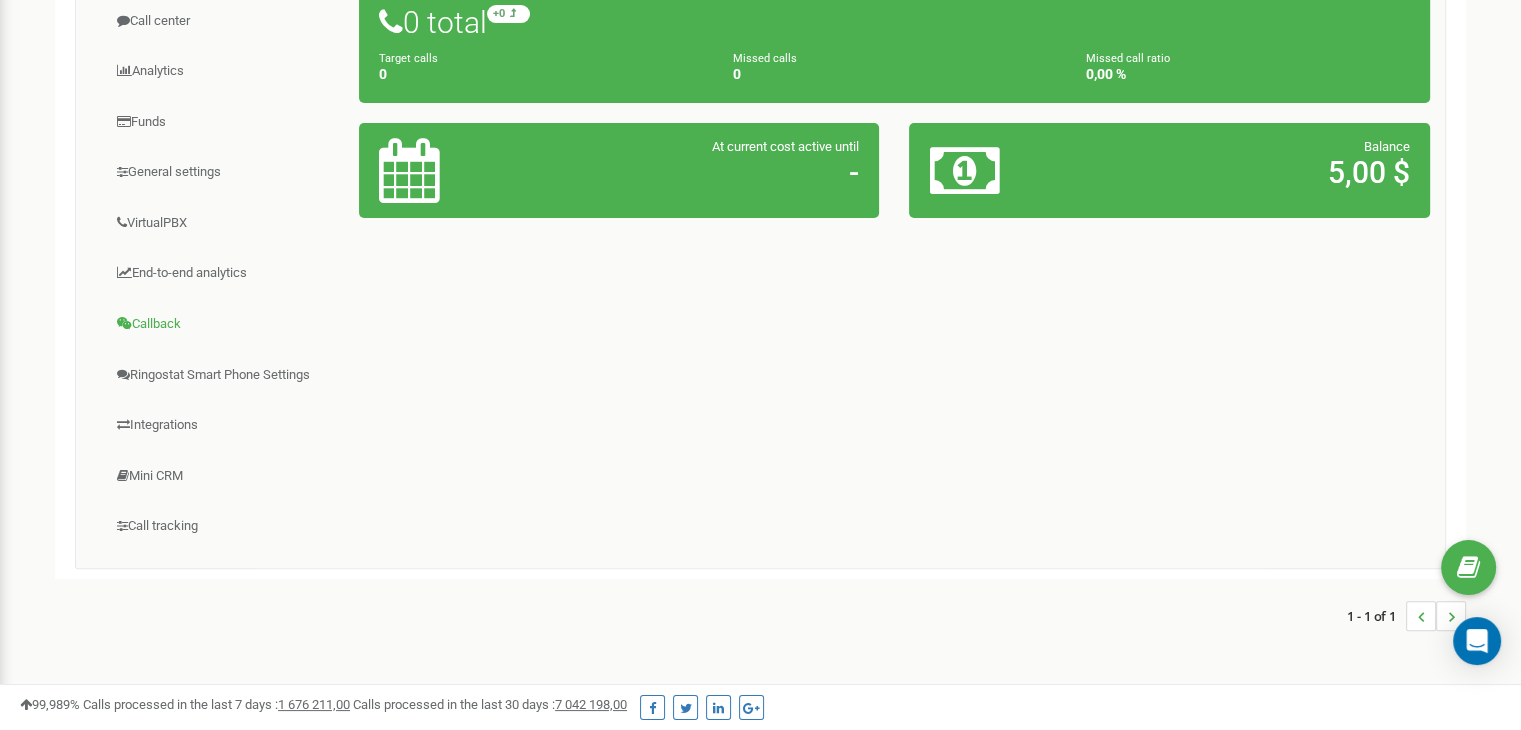 scroll, scrollTop: 400, scrollLeft: 0, axis: vertical 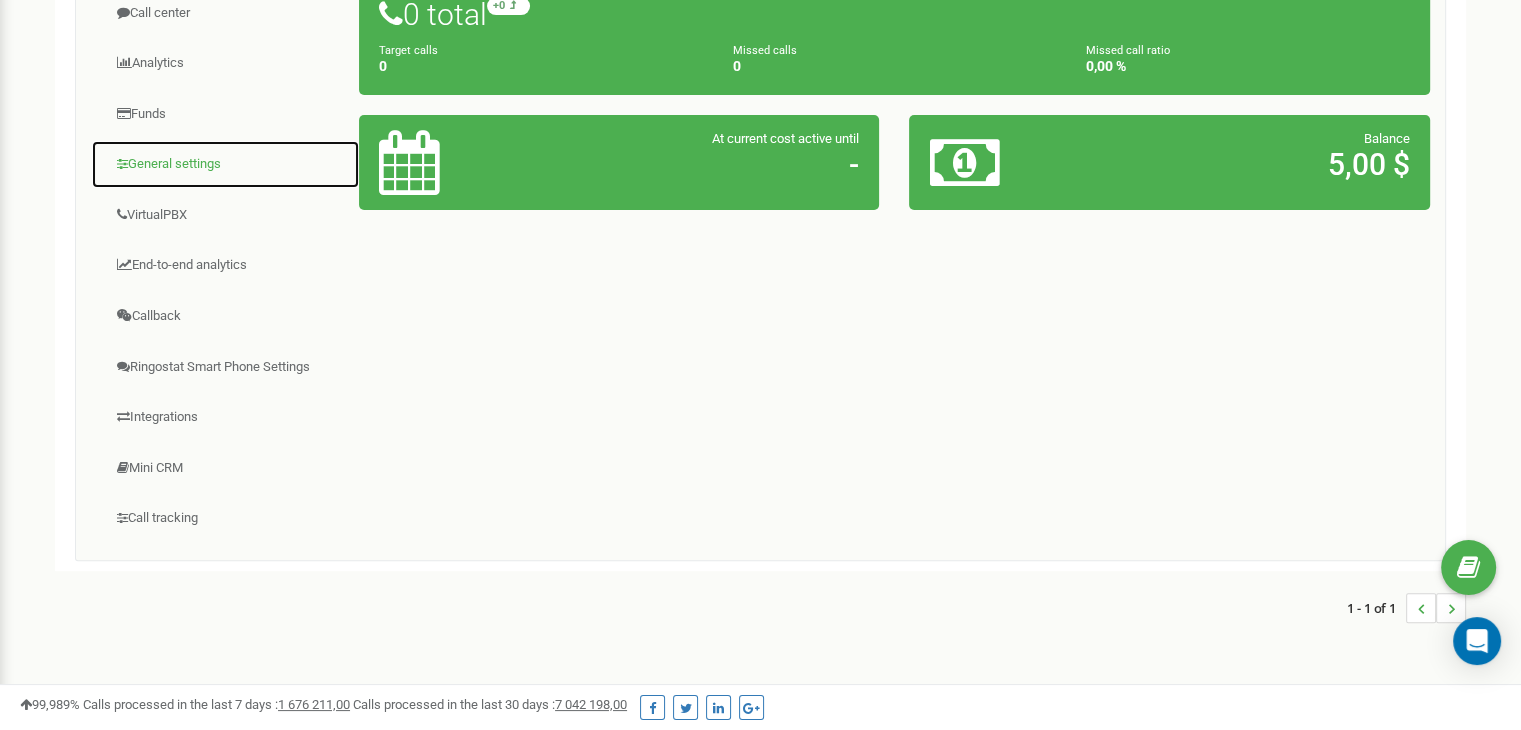 click on "General settings" at bounding box center (225, 164) 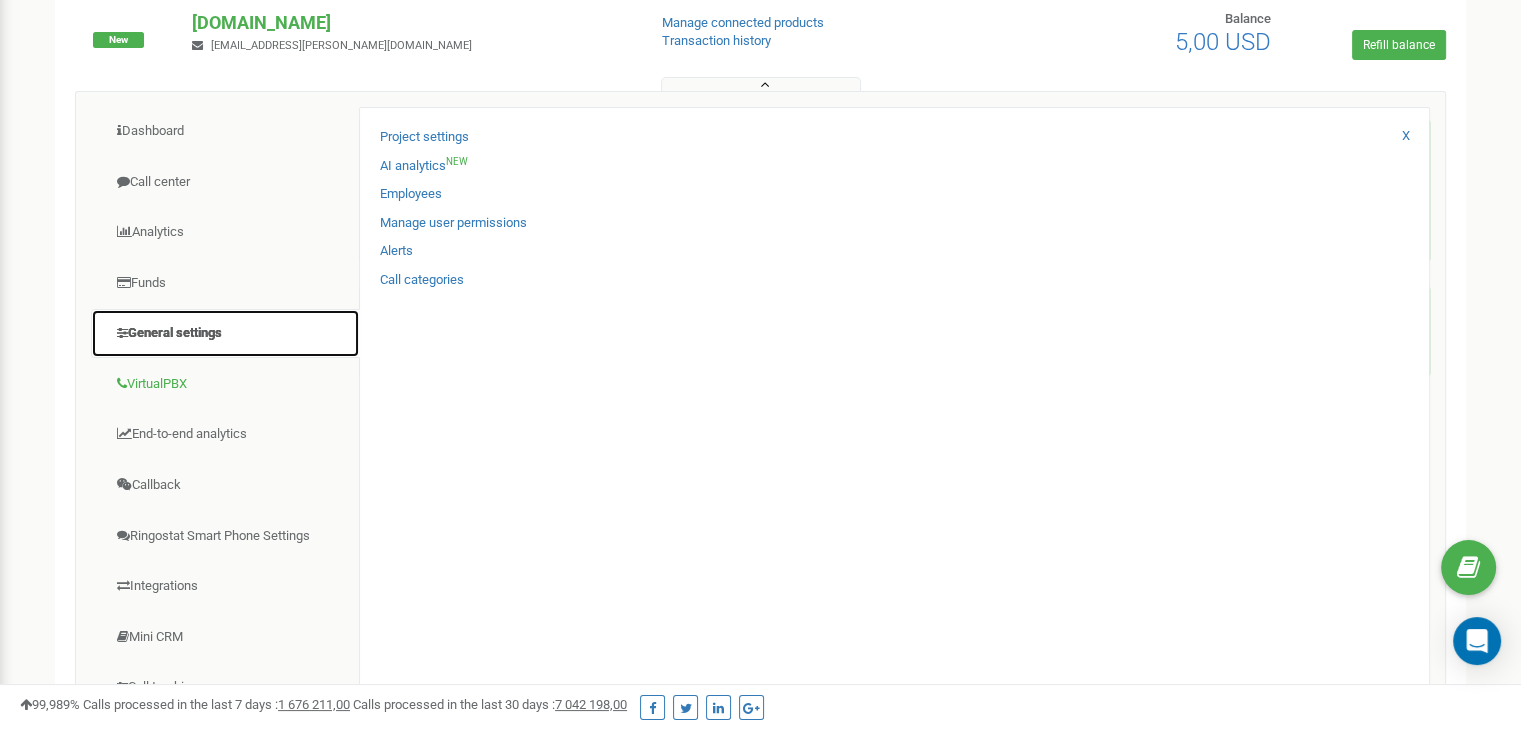 scroll, scrollTop: 200, scrollLeft: 0, axis: vertical 